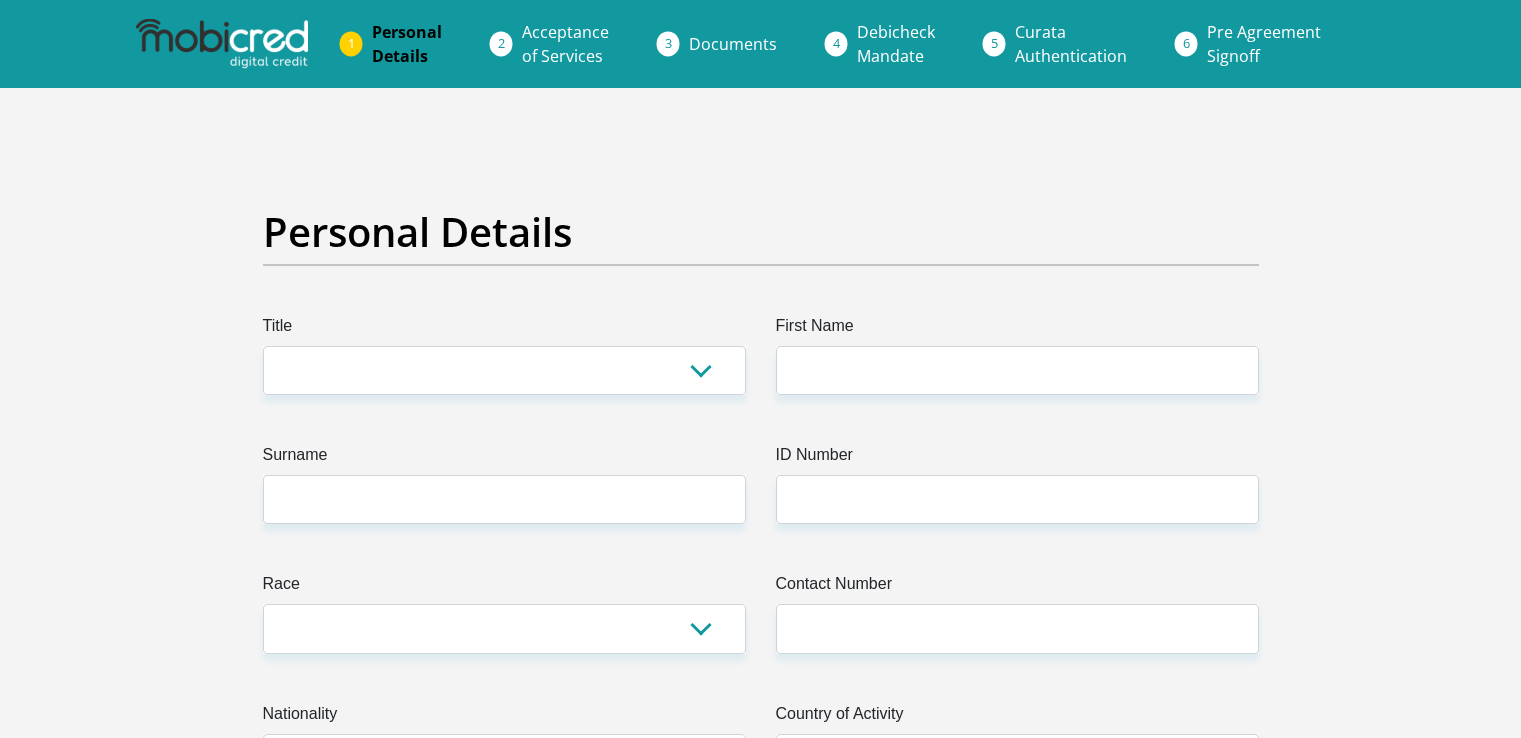 scroll, scrollTop: 0, scrollLeft: 0, axis: both 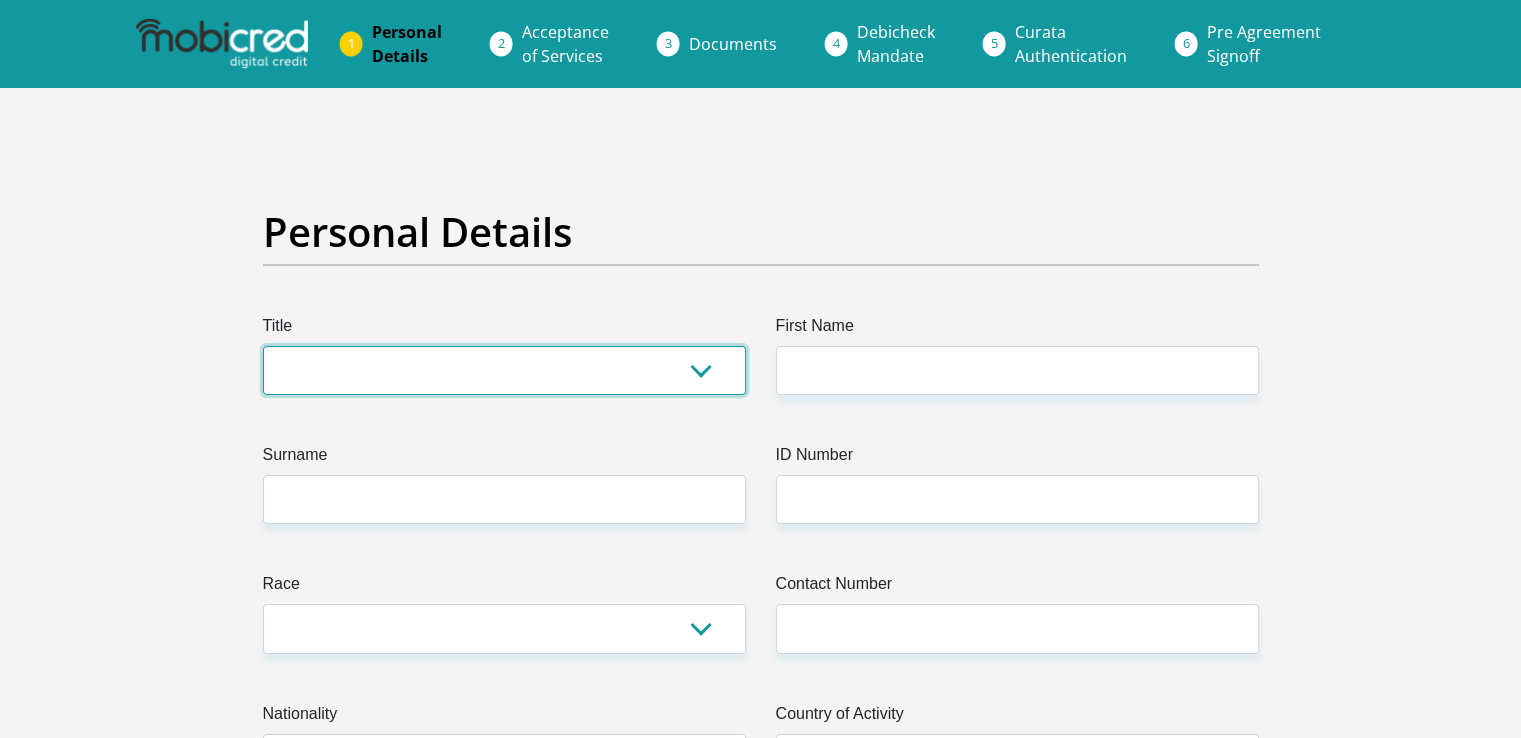 click on "Mr
Ms
Mrs
Dr
Other" at bounding box center (504, 370) 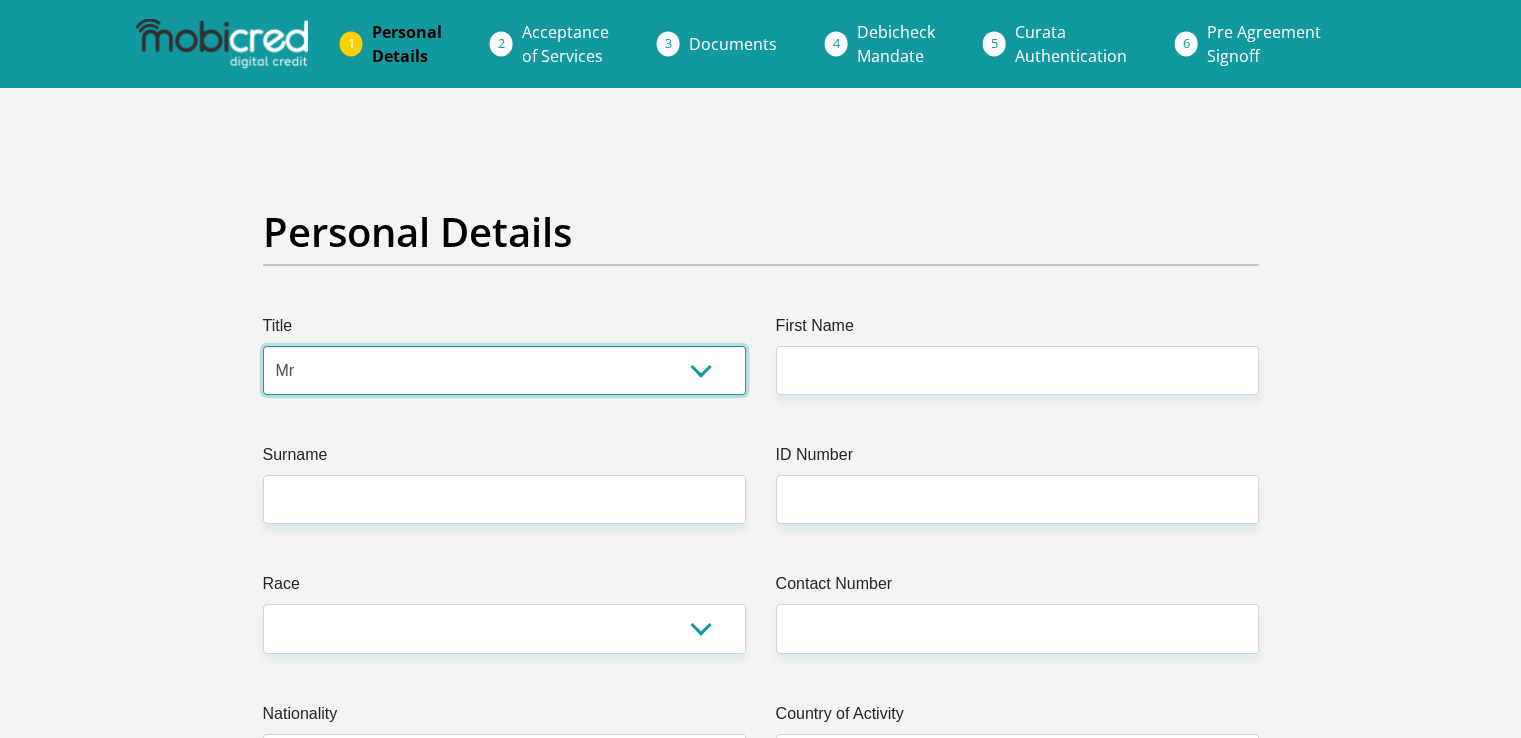 click on "Mr
Ms
Mrs
Dr
Other" at bounding box center [504, 370] 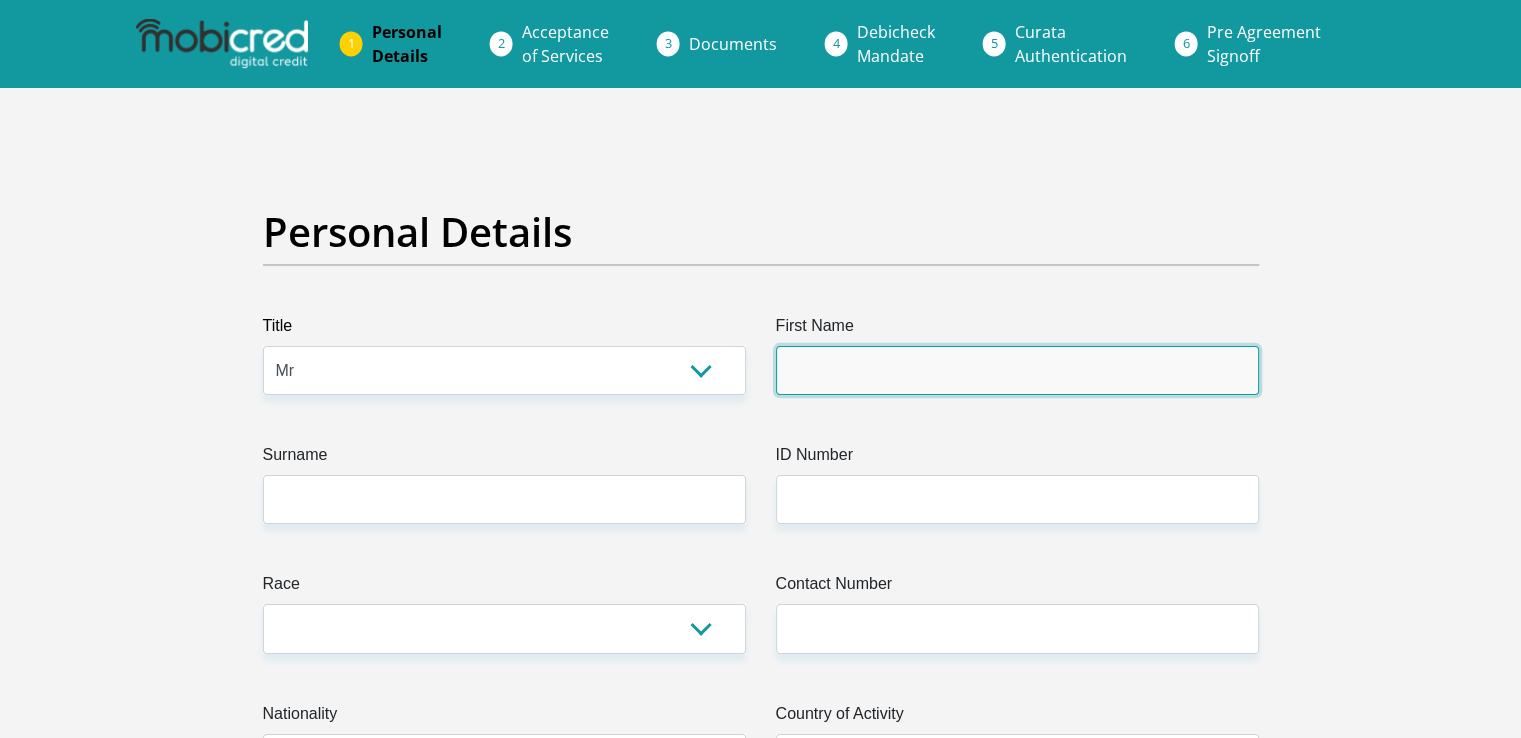 click on "First Name" at bounding box center (1017, 370) 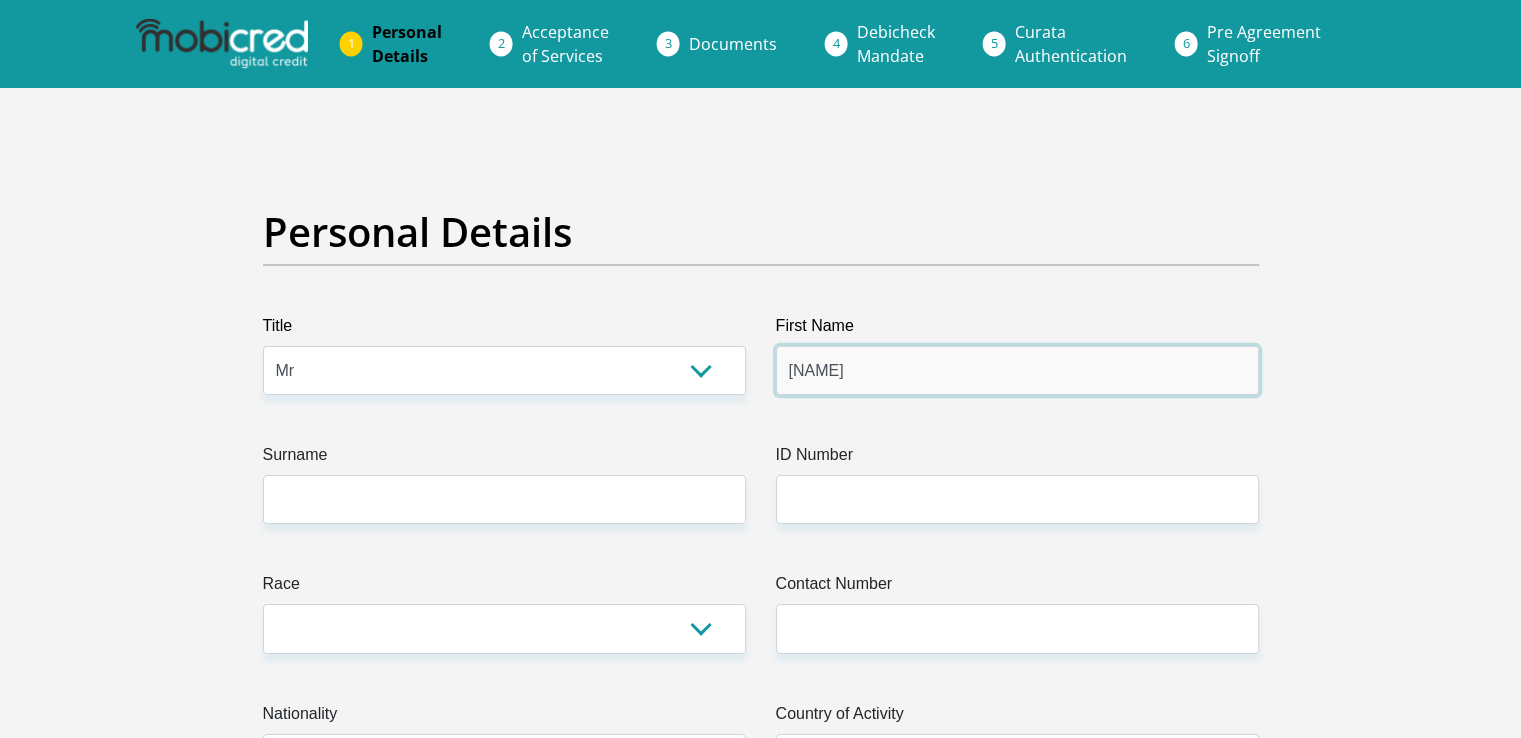 drag, startPoint x: 889, startPoint y: 377, endPoint x: 695, endPoint y: 377, distance: 194 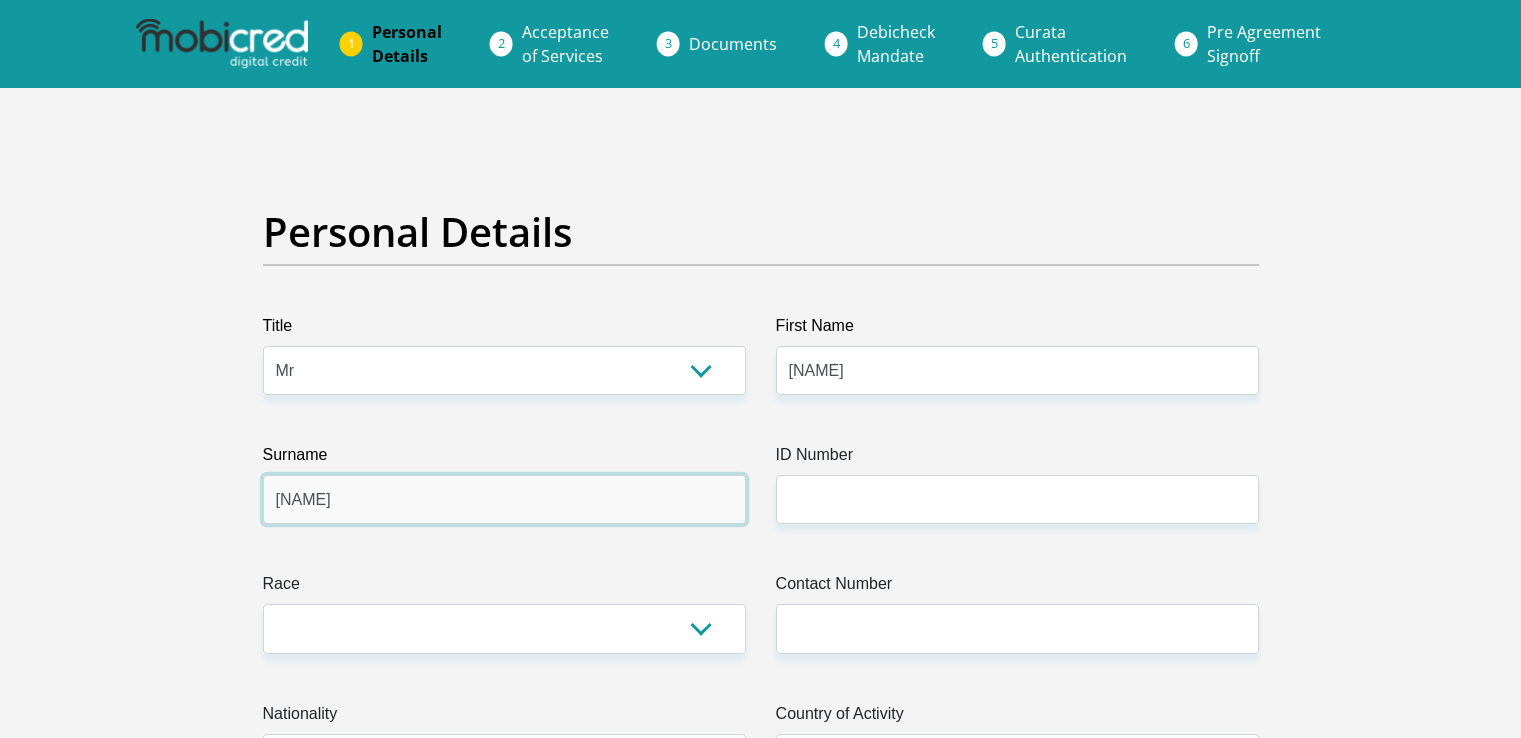 type on "[NAME]" 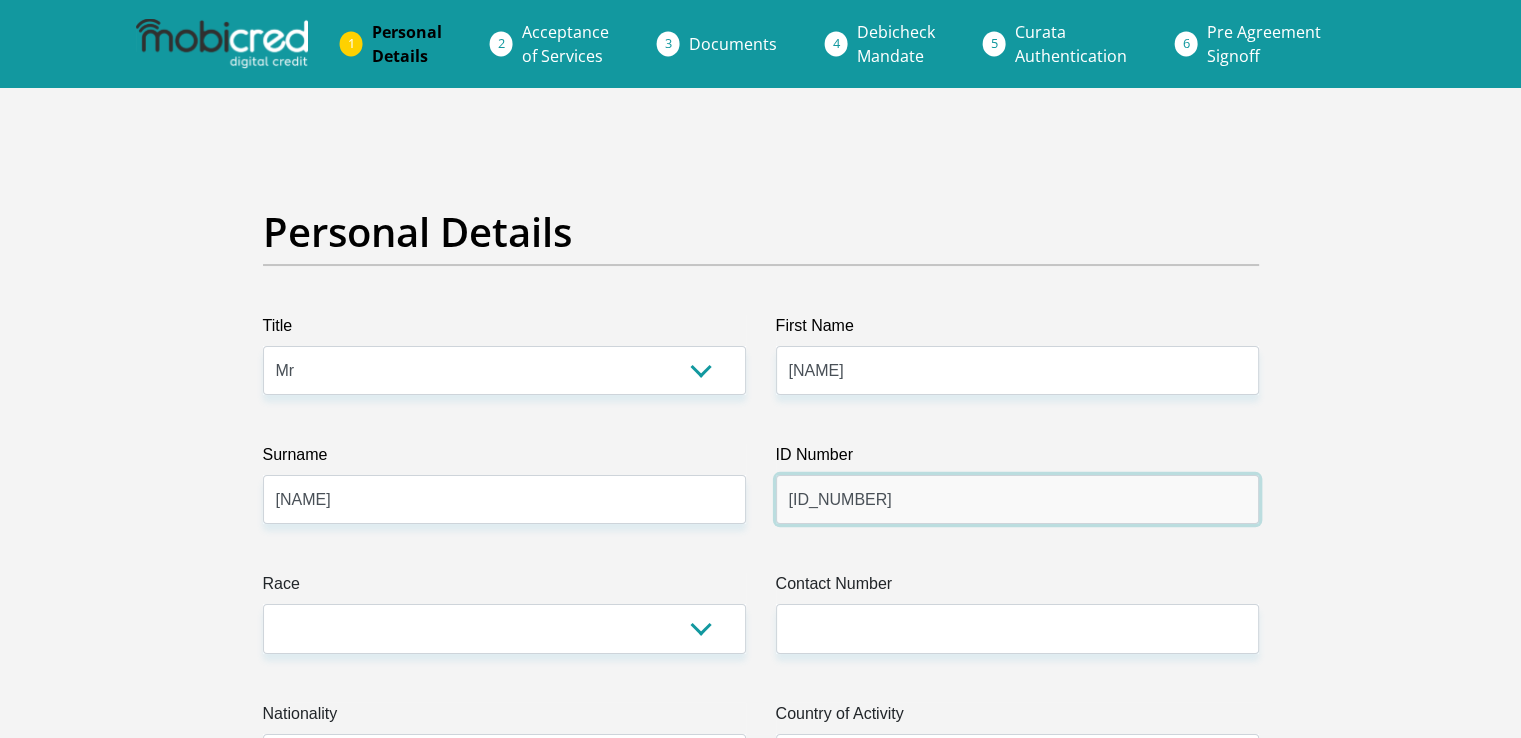 type on "[ID_NUMBER]" 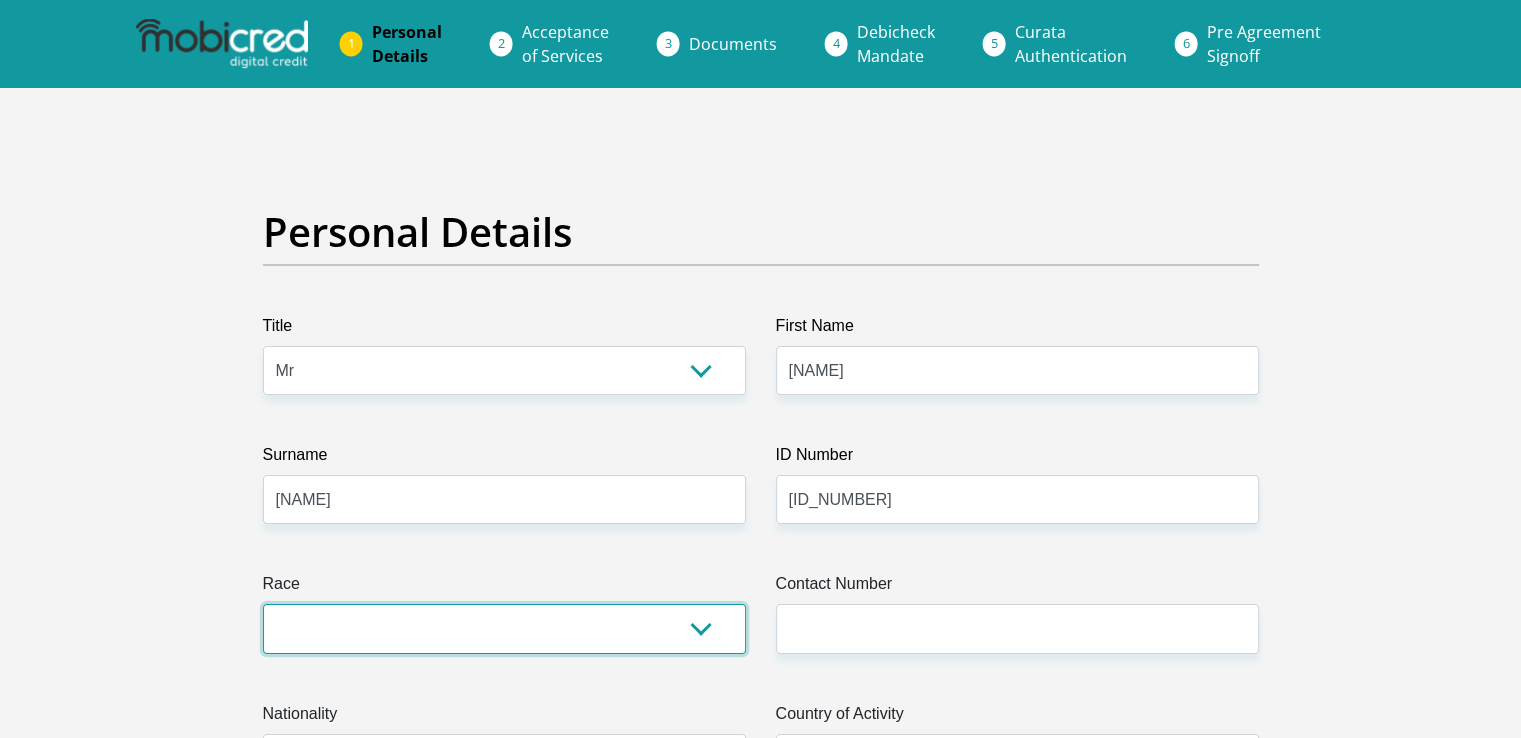 select on "1" 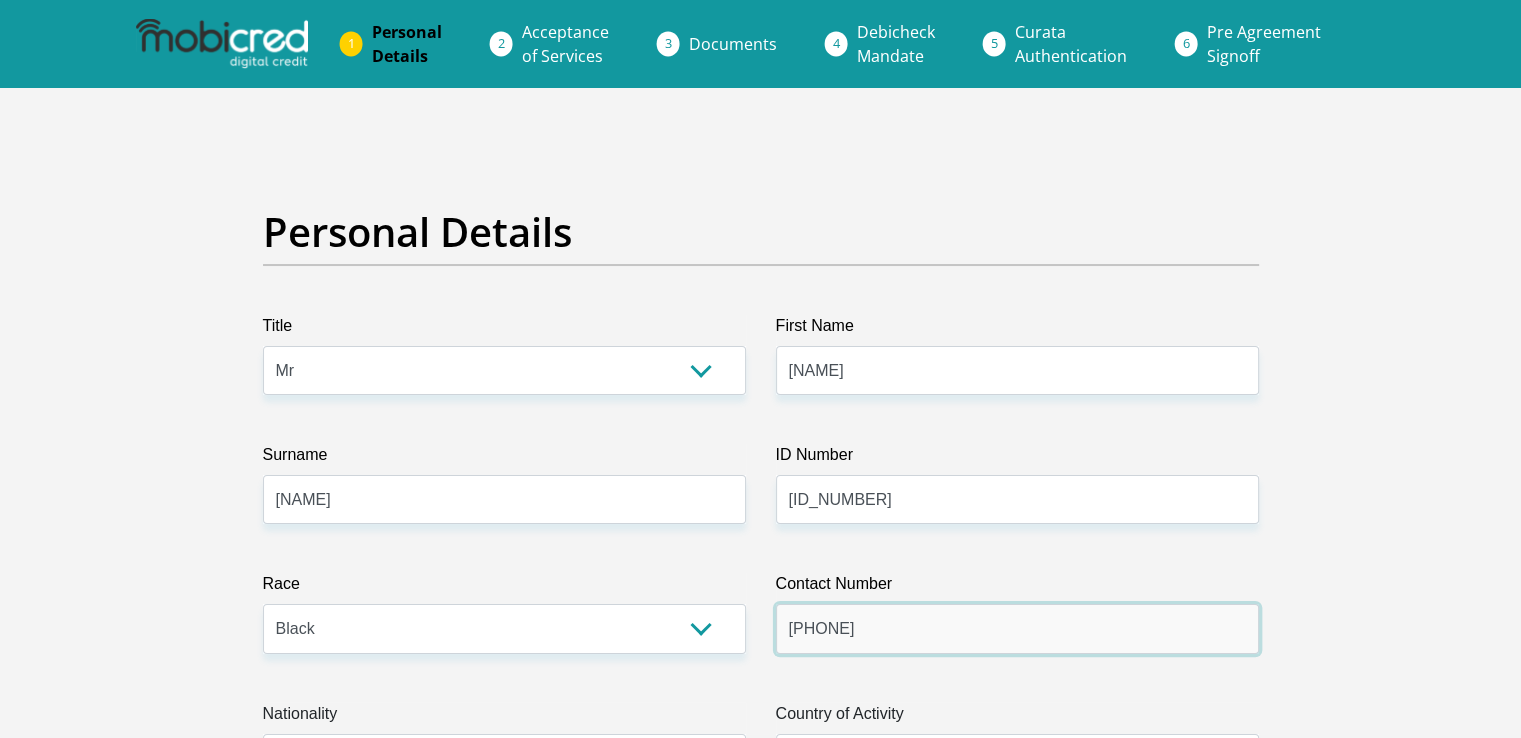 type on "[PHONE]" 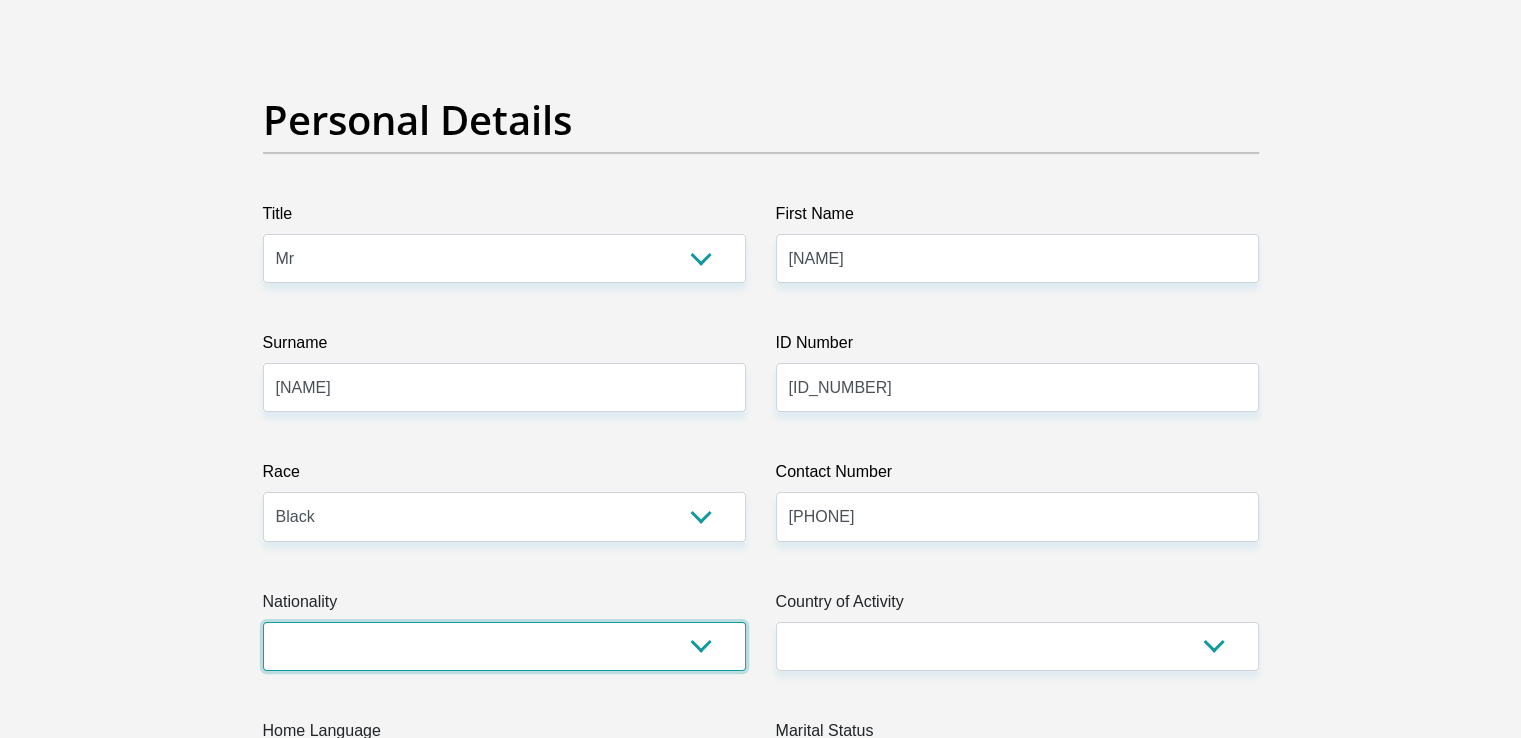 scroll, scrollTop: 444, scrollLeft: 0, axis: vertical 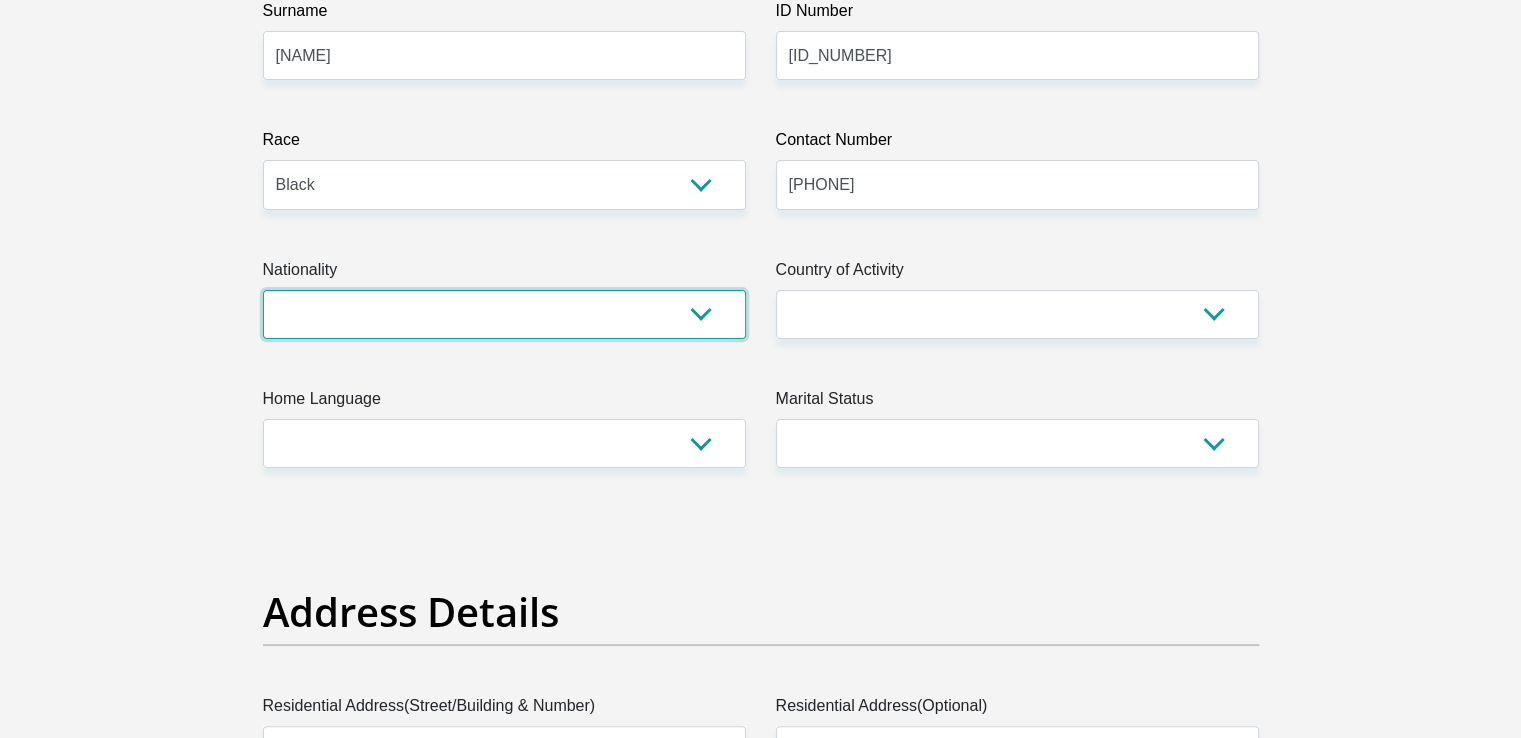 select on "ZAF" 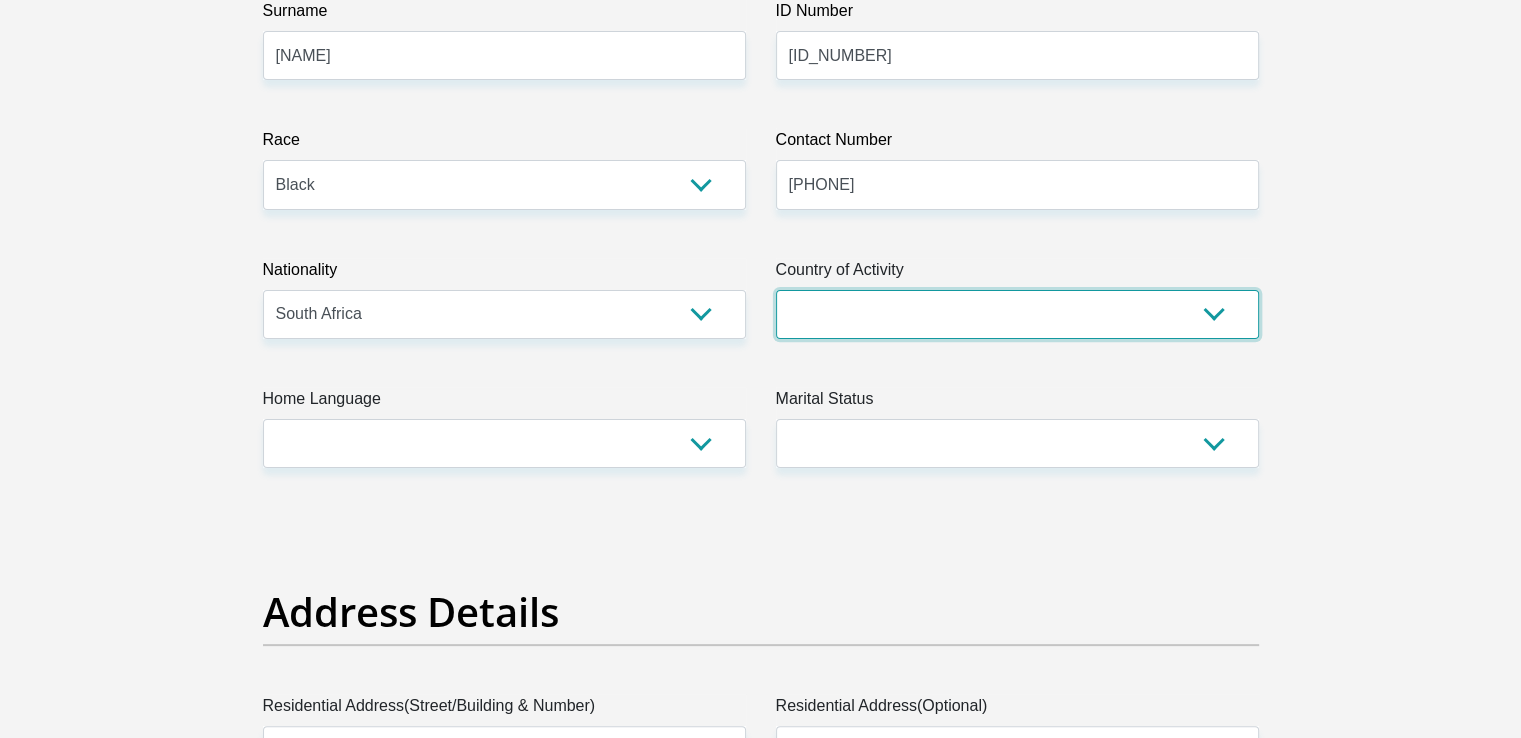 select on "ZAF" 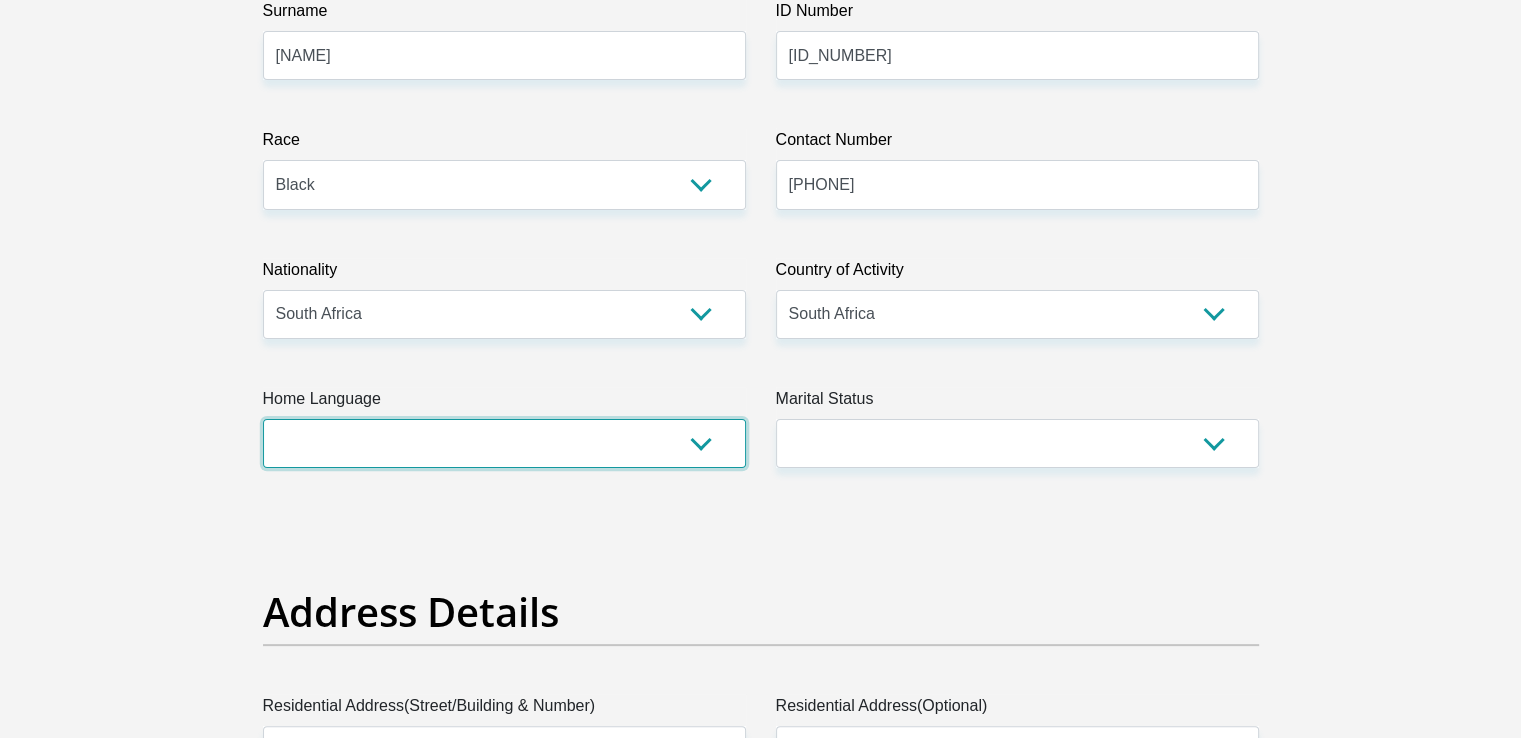 select on "zul" 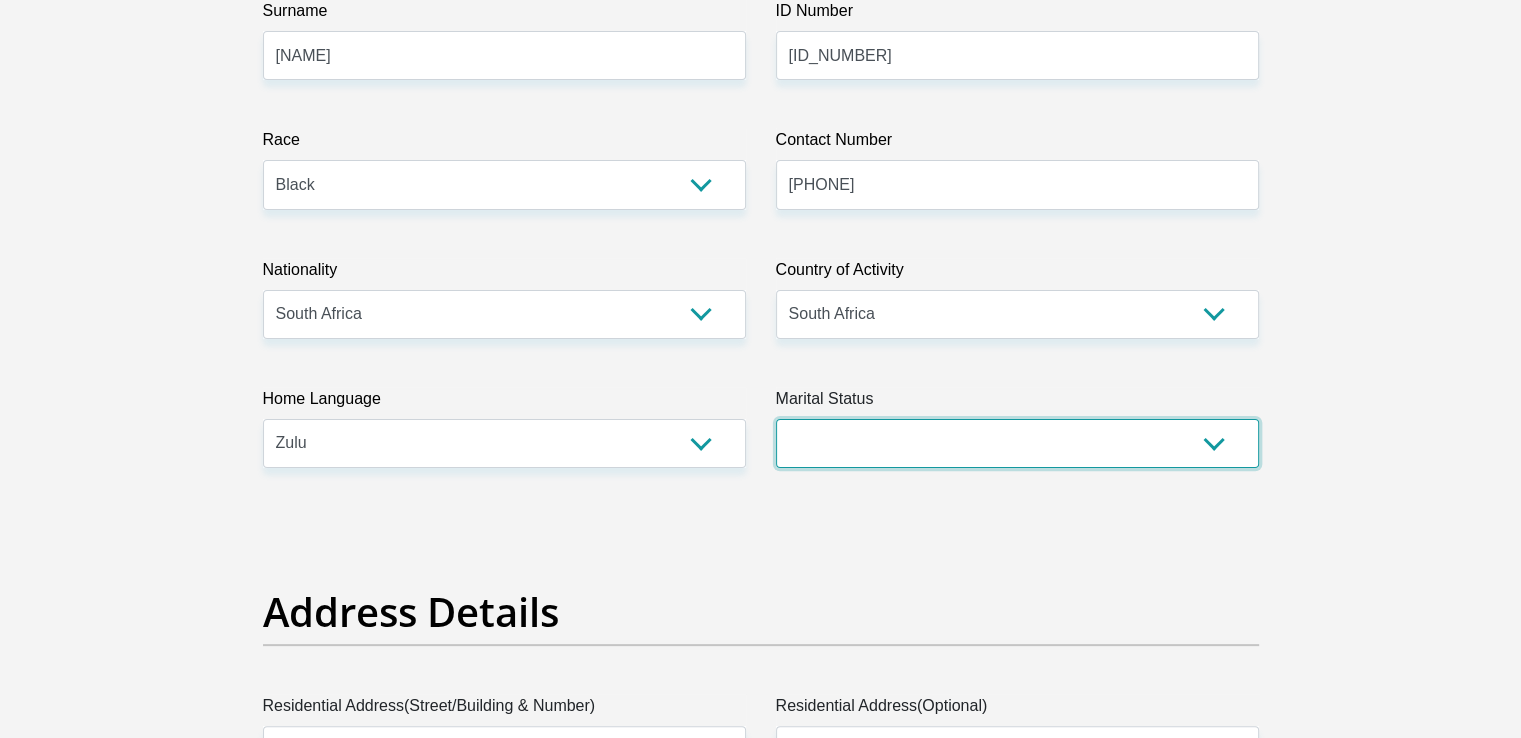 select on "2" 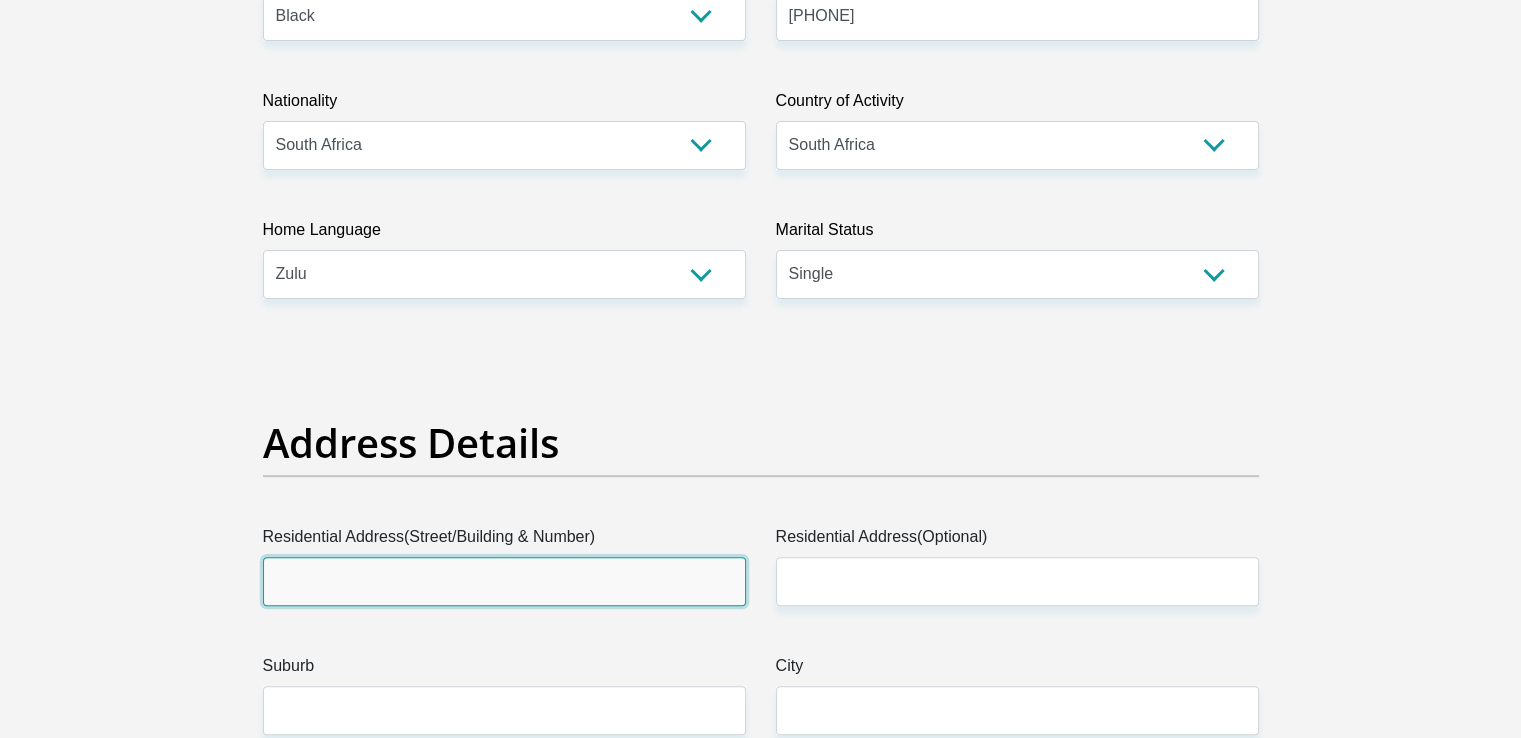 scroll, scrollTop: 980, scrollLeft: 0, axis: vertical 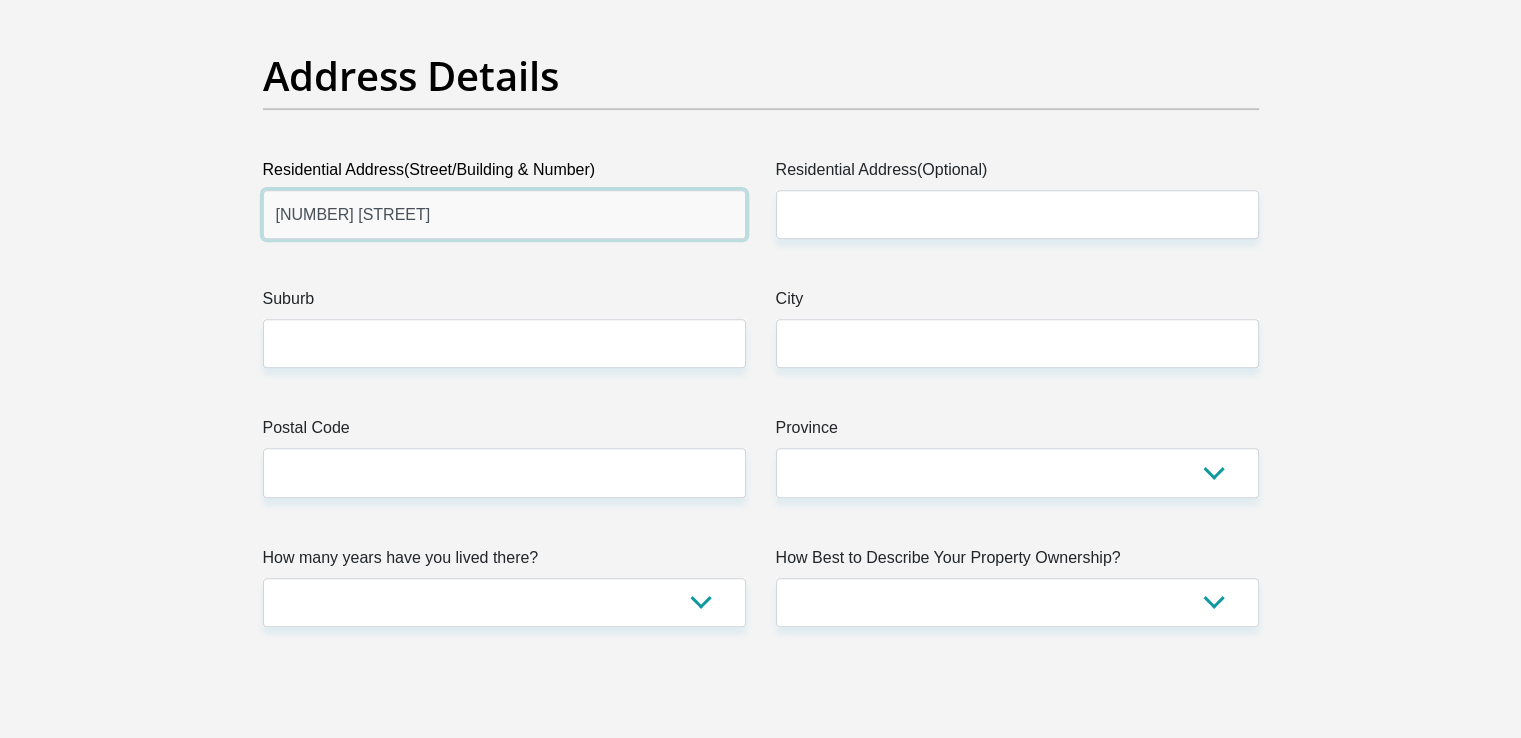 type on "[NUMBER] [STREET]" 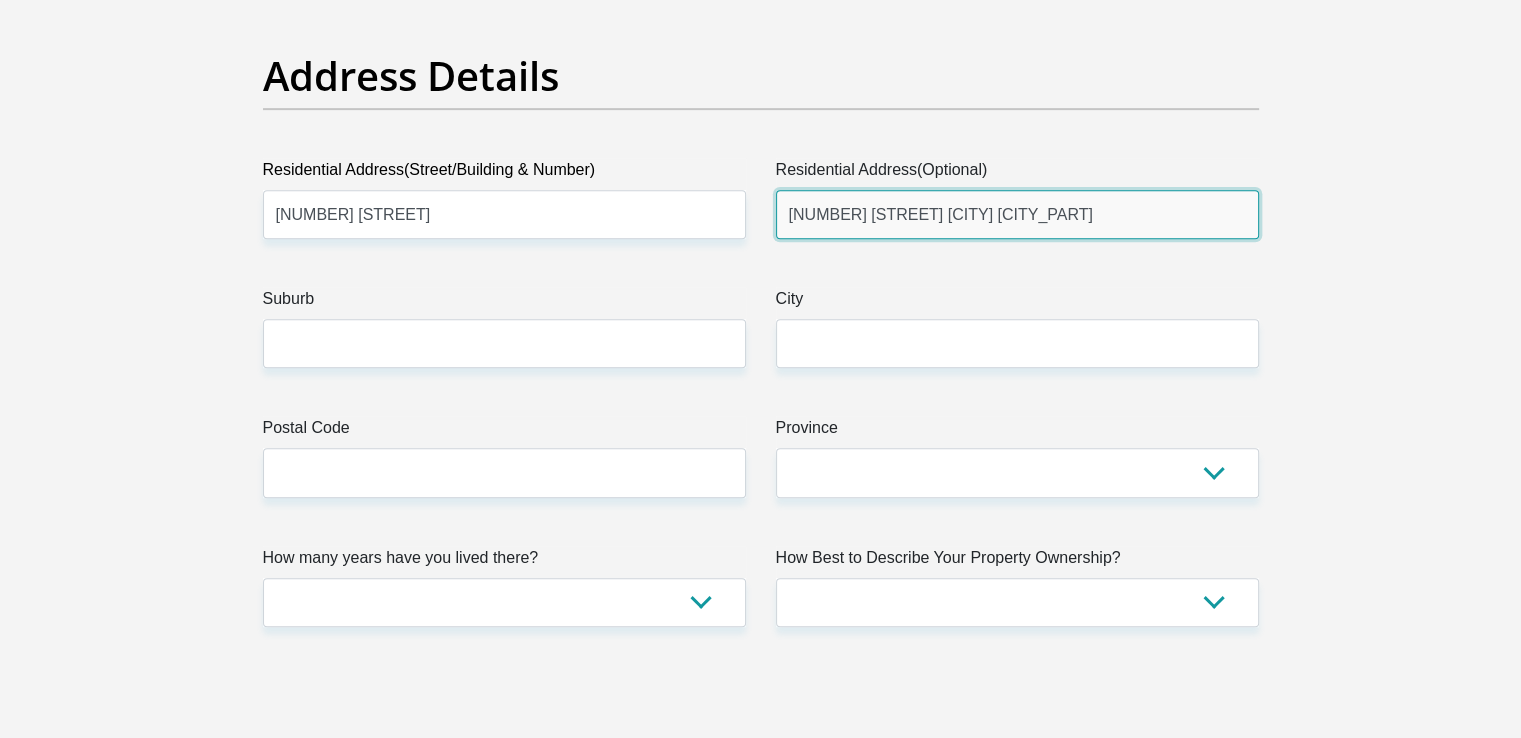 type on "[NUMBER] [STREET] [CITY] [CITY_PART]" 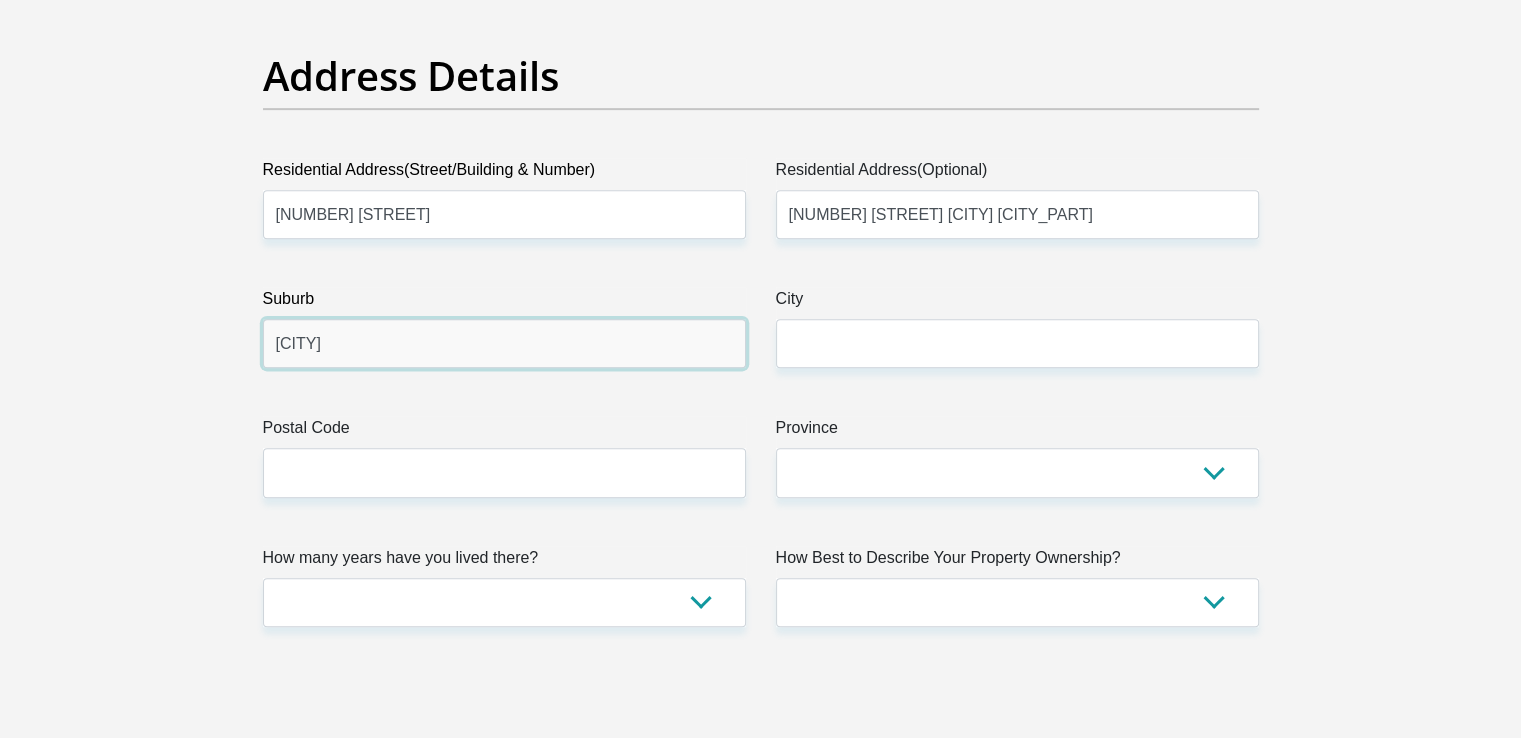 type on "[CITY]" 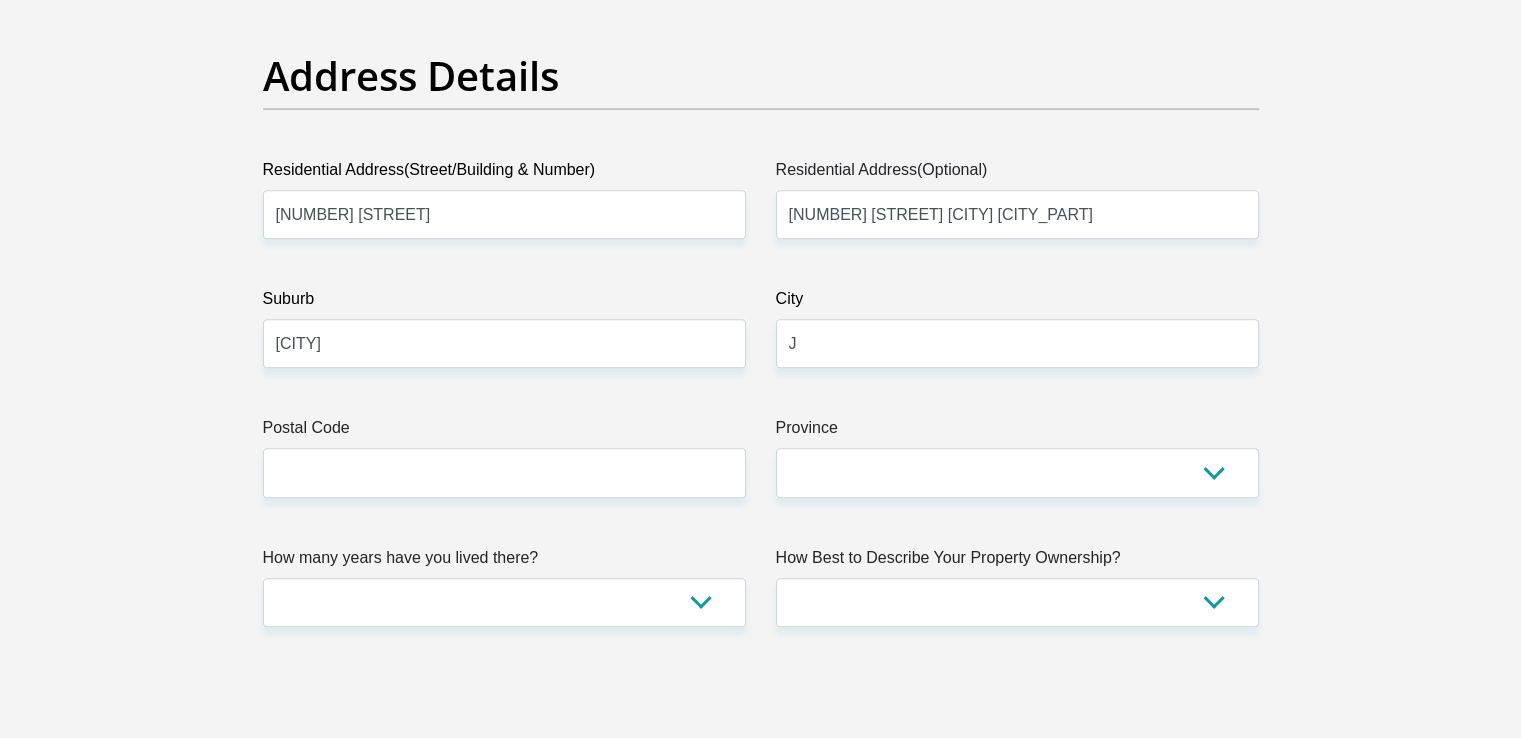 click on "Title
Mr
Ms
Mrs
Dr
Other
First Name
[NAME]
Surname
[NAME]
ID Number
[ID_NUMBER]
Please input valid ID number
Race
Black
Coloured
Indian
White
Other
Contact Number
[PHONE]
Please input valid contact number
Nationality
South Africa
Afghanistan
Aland Islands  Albania  Algeria" at bounding box center [761, 2587] 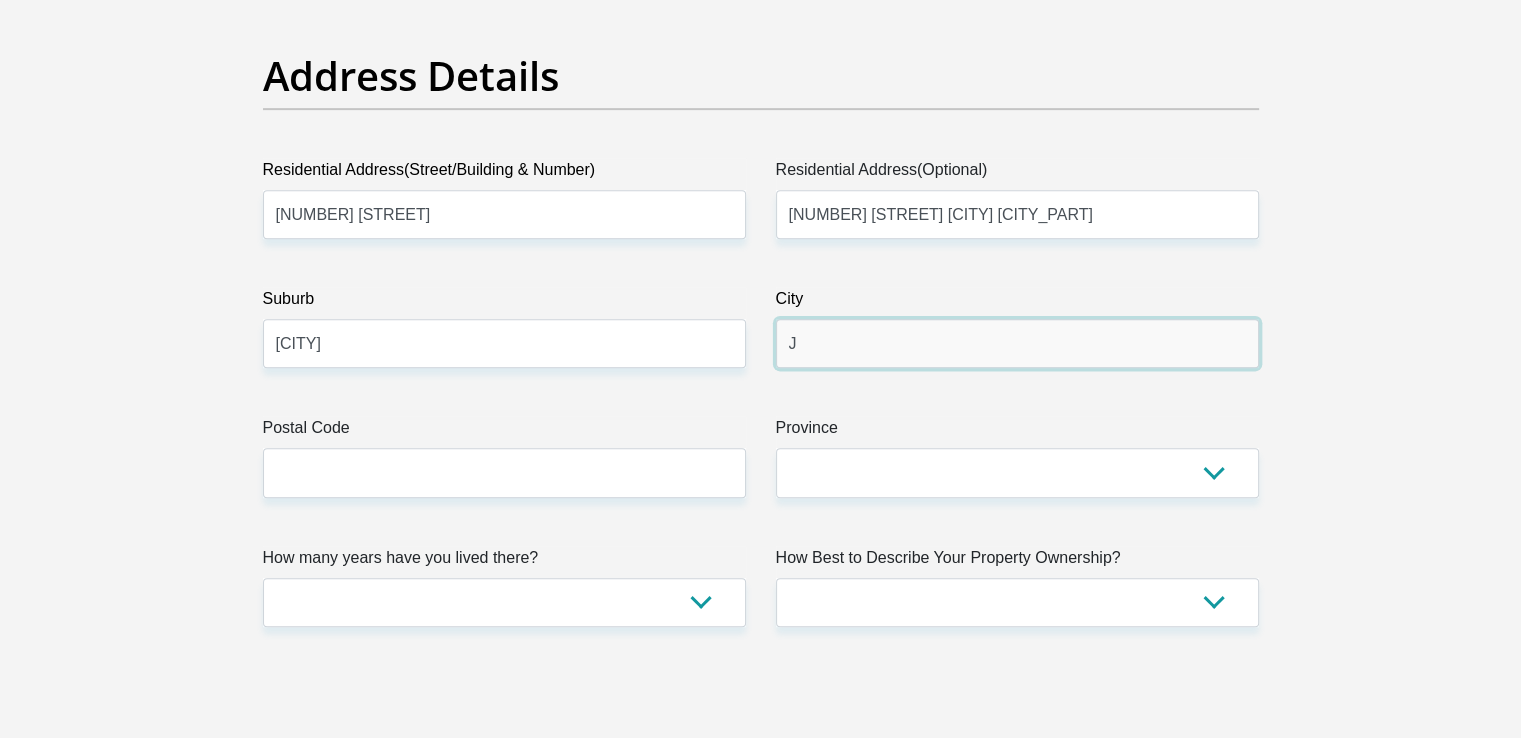click on "J" at bounding box center (1017, 343) 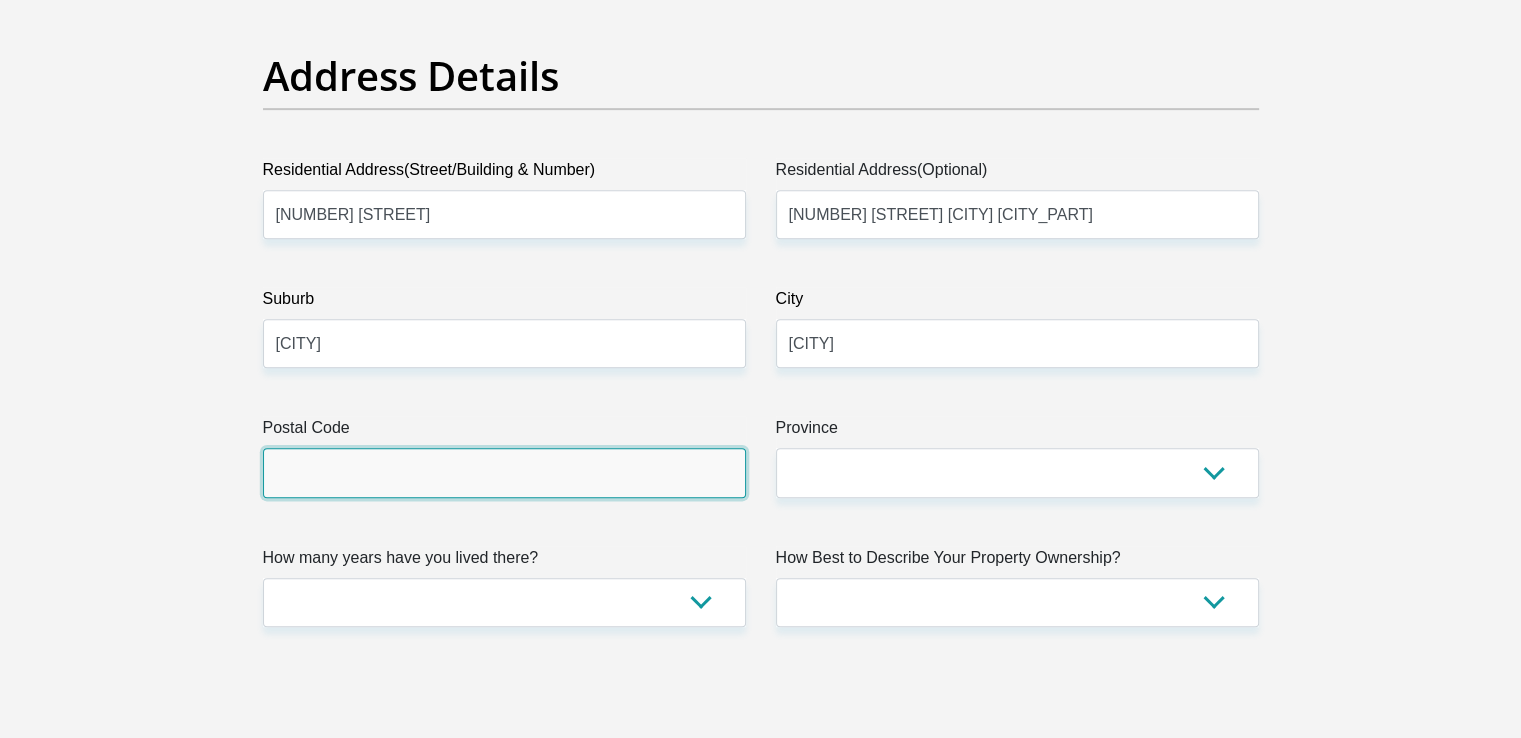 type on "2092" 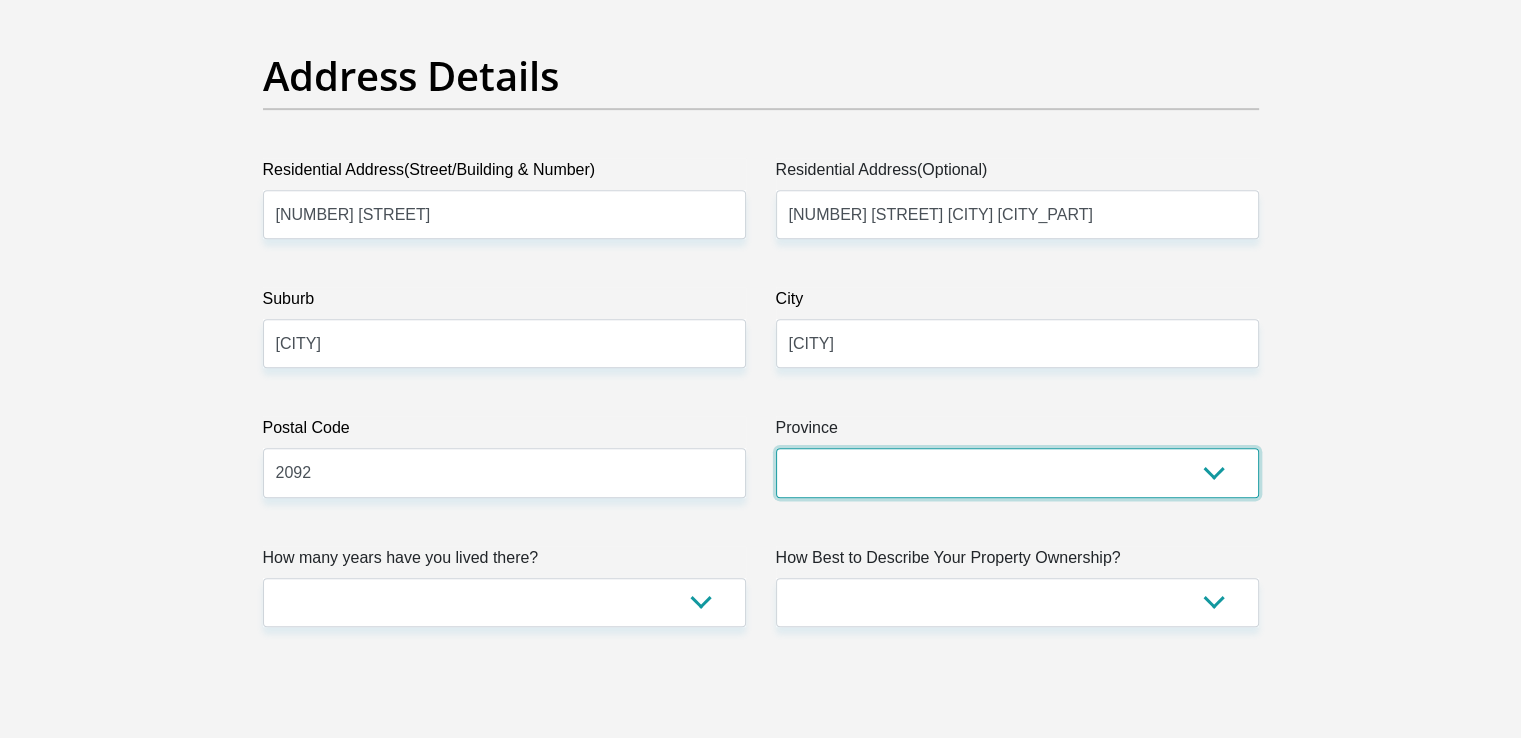 click on "Eastern Cape
Free State
Gauteng
KwaZulu-Natal
Limpopo
Mpumalanga
Northern Cape
North West
Western Cape" at bounding box center [1017, 472] 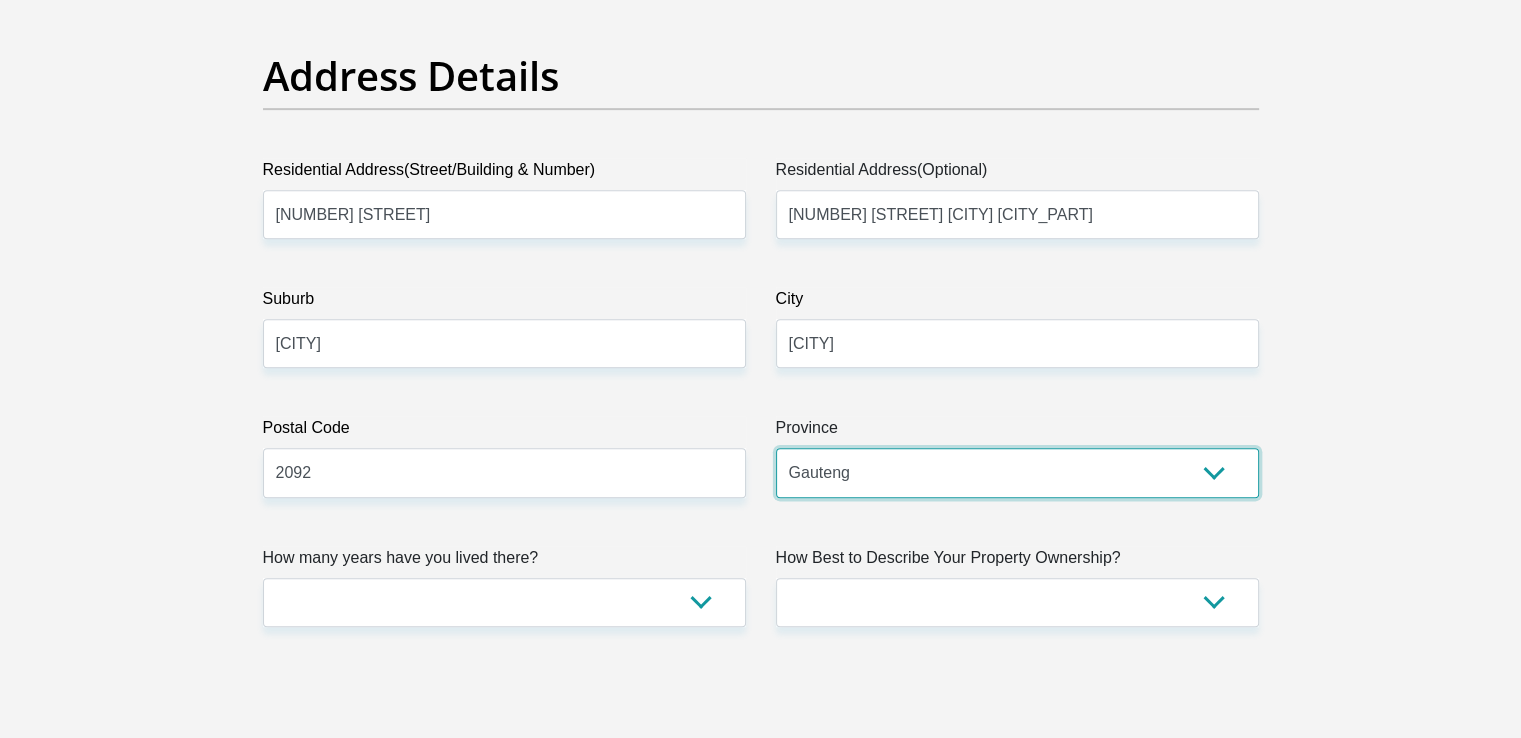 click on "Eastern Cape
Free State
Gauteng
KwaZulu-Natal
Limpopo
Mpumalanga
Northern Cape
North West
Western Cape" at bounding box center (1017, 472) 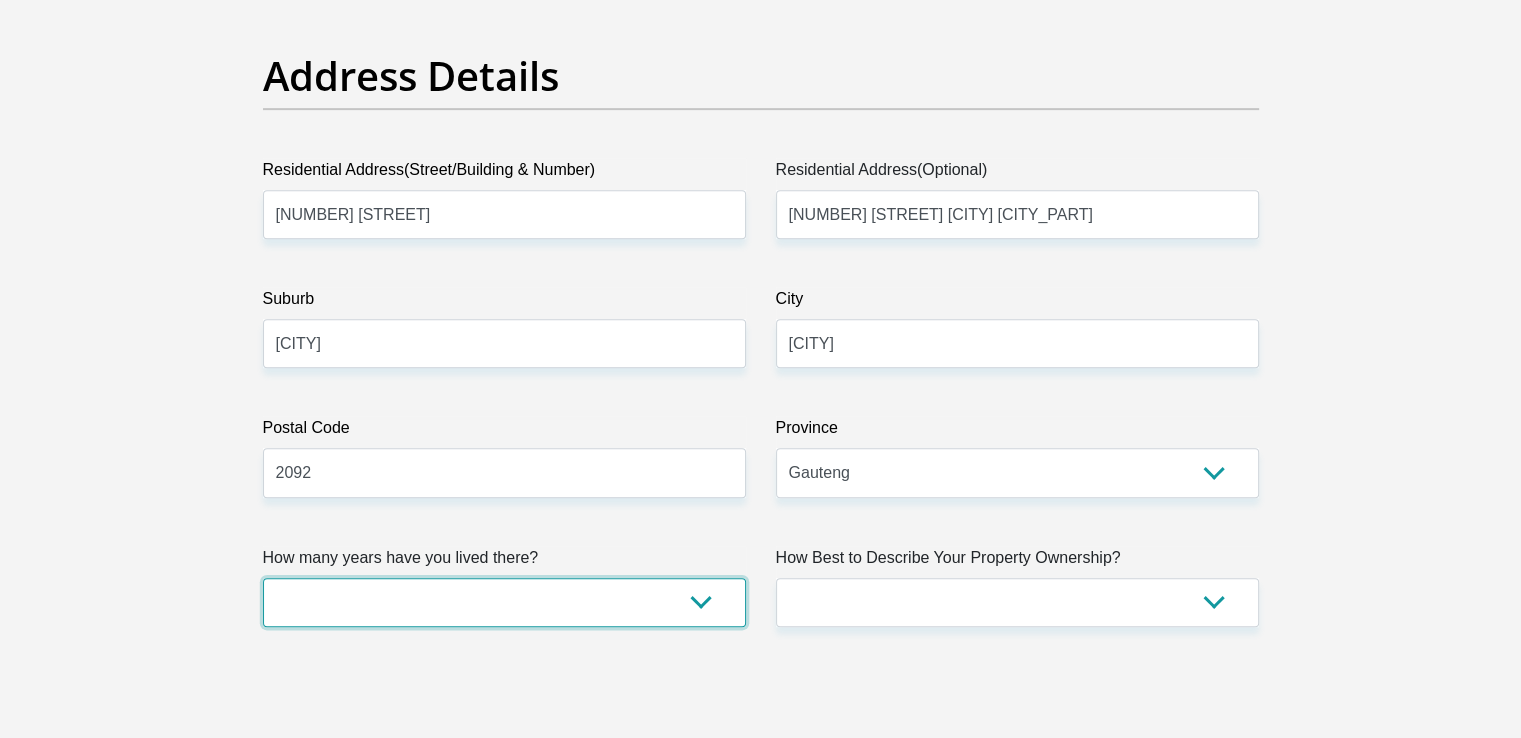 click on "less than 1 year
1-3 years
3-5 years
5+ years" at bounding box center [504, 602] 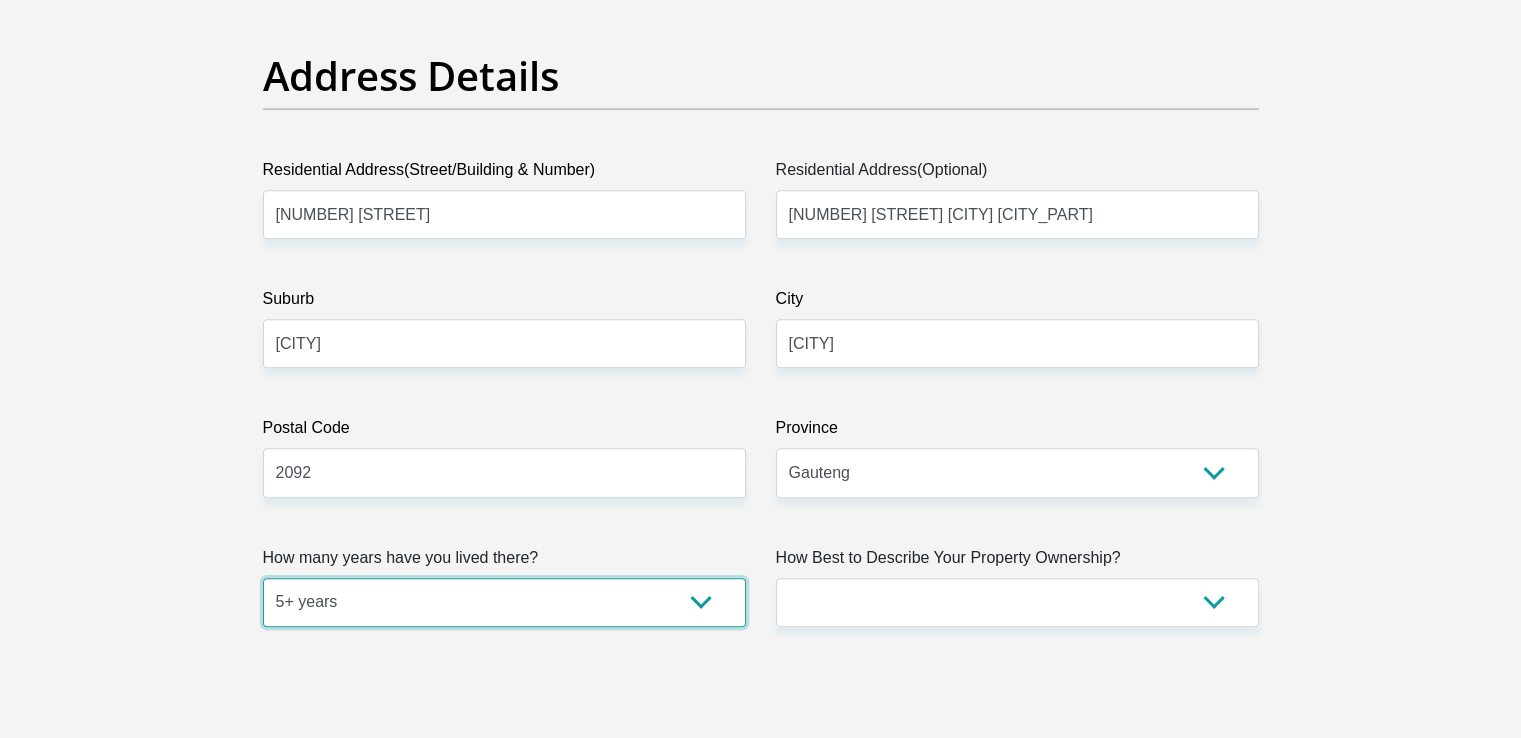 click on "less than 1 year
1-3 years
3-5 years
5+ years" at bounding box center (504, 602) 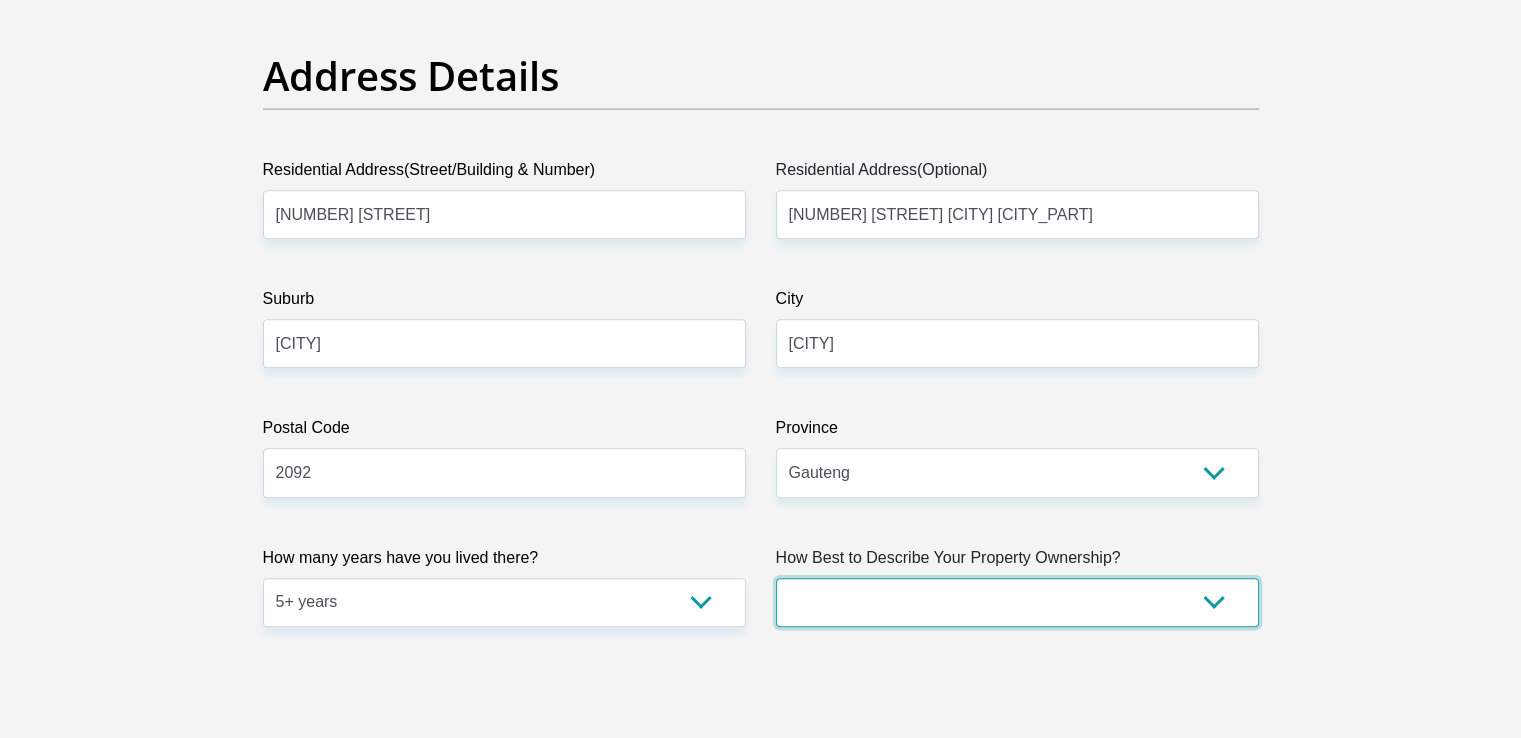 click on "Owned
Rented
Family Owned
Company Dwelling" at bounding box center (1017, 602) 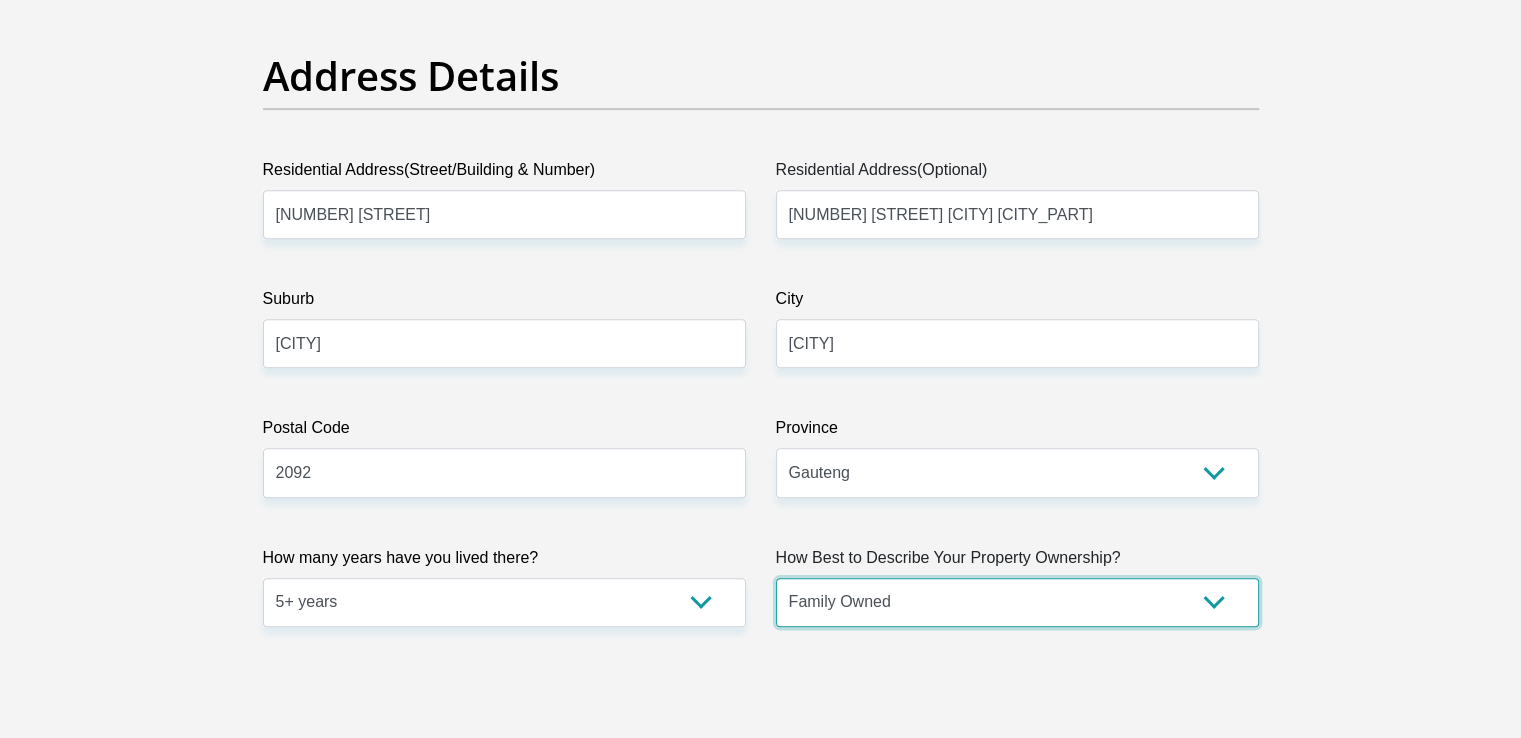 click on "Owned
Rented
Family Owned
Company Dwelling" at bounding box center [1017, 602] 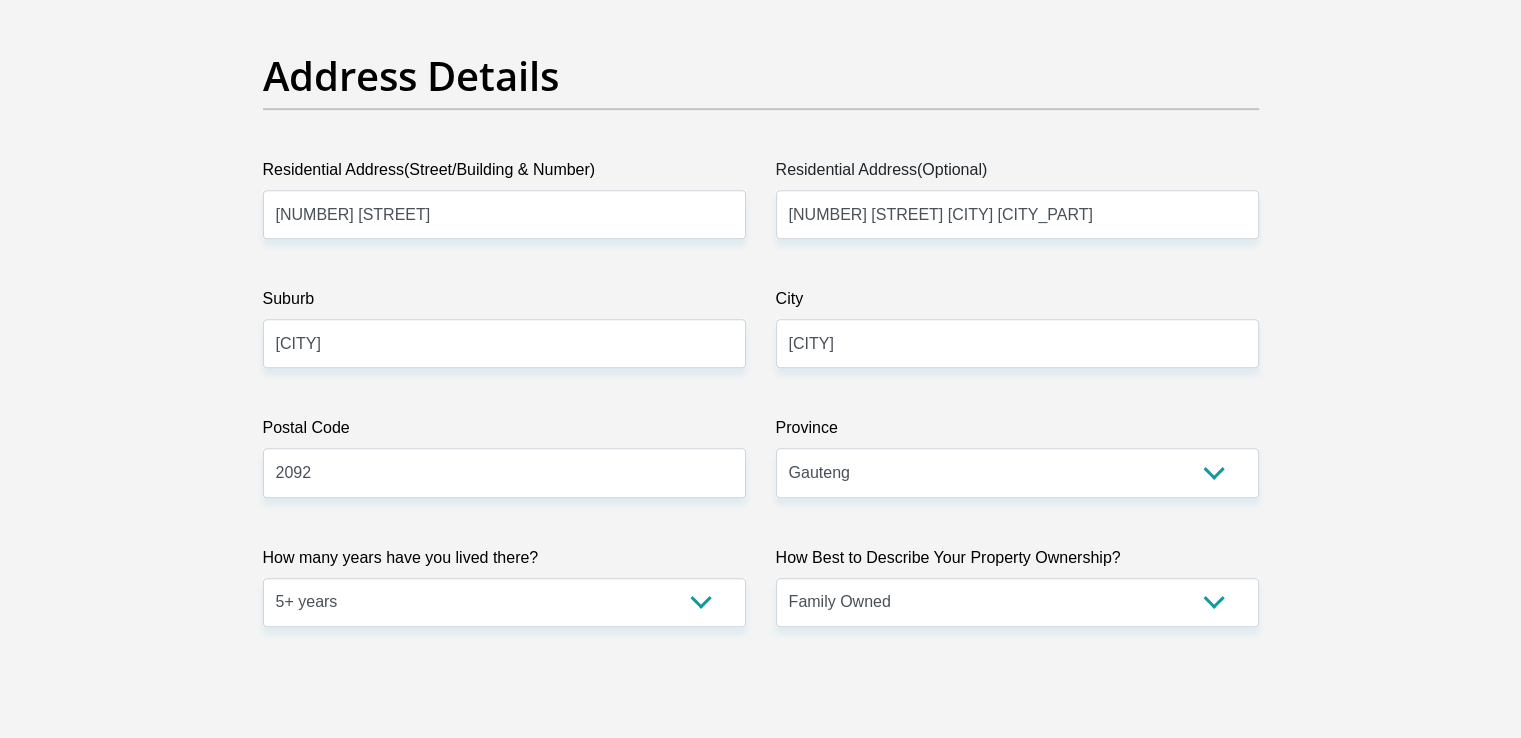 click on "Personal Details
Title
Mr
Ms
Mrs
Dr
Other
First Name
[NAME]
Surname
[NAME]
ID Number
[ID_NUMBER]
Please input valid ID number
Race
Black
Coloured
Indian
White
Other
Contact Number
[PHONE]
Please input valid contact number" at bounding box center [760, 2593] 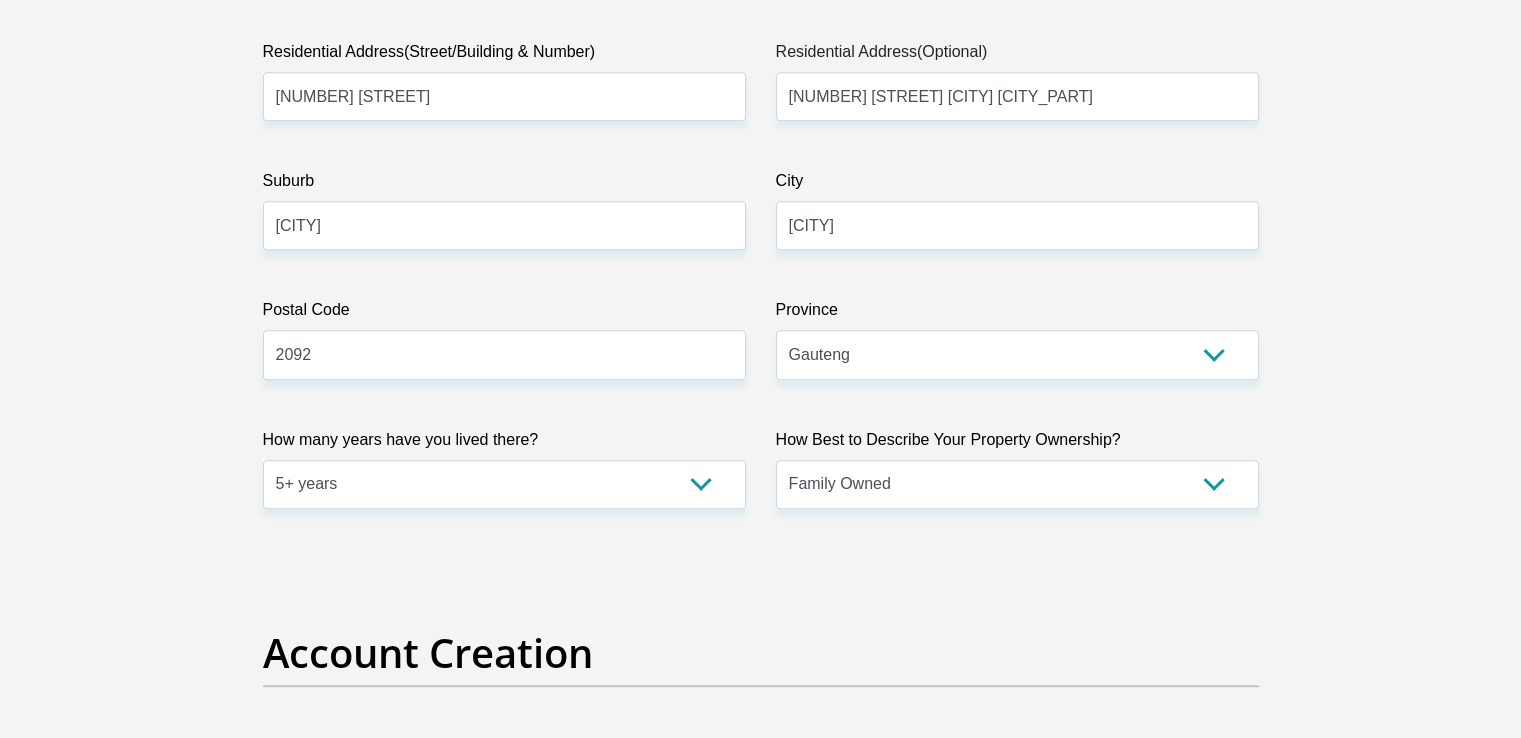 scroll, scrollTop: 1480, scrollLeft: 0, axis: vertical 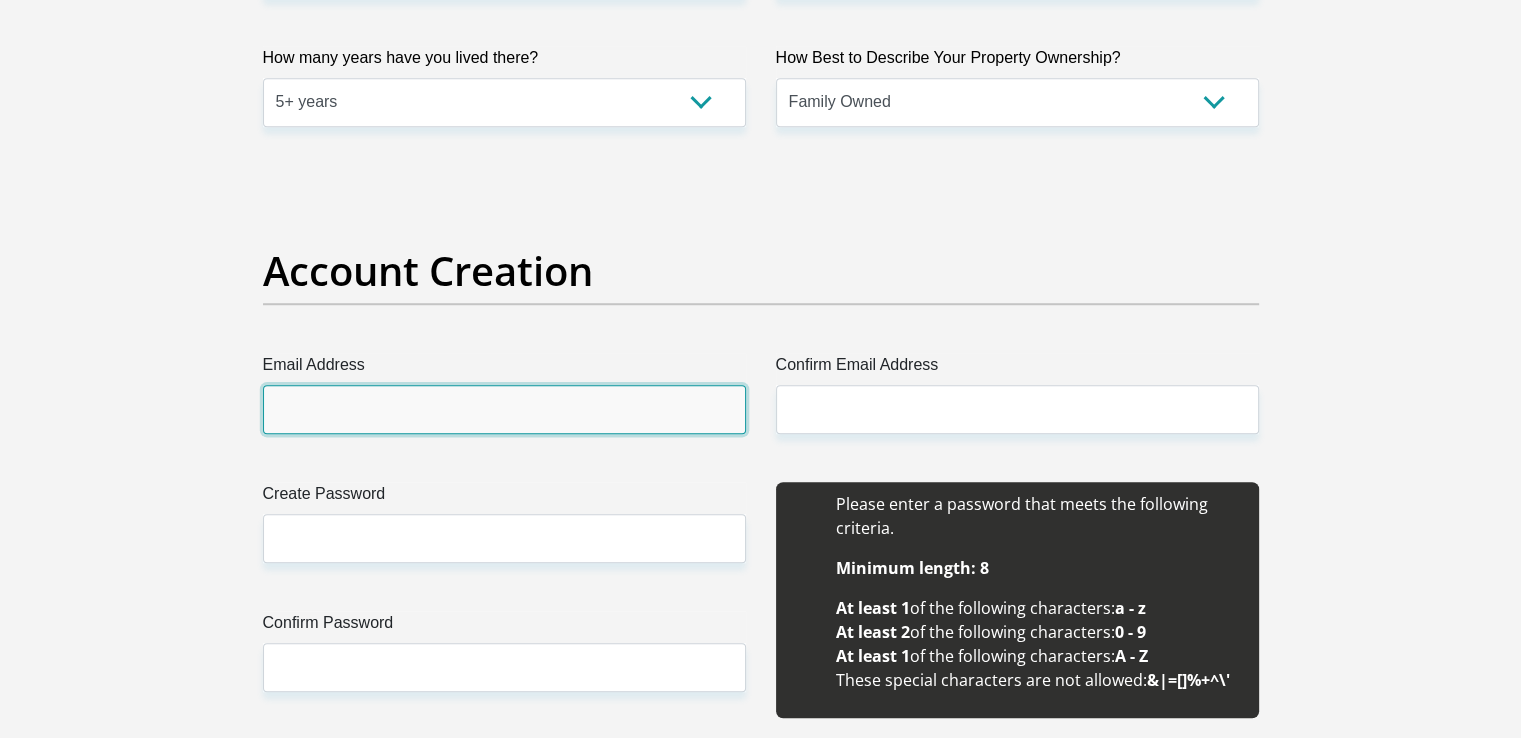 click on "Email Address" at bounding box center (504, 409) 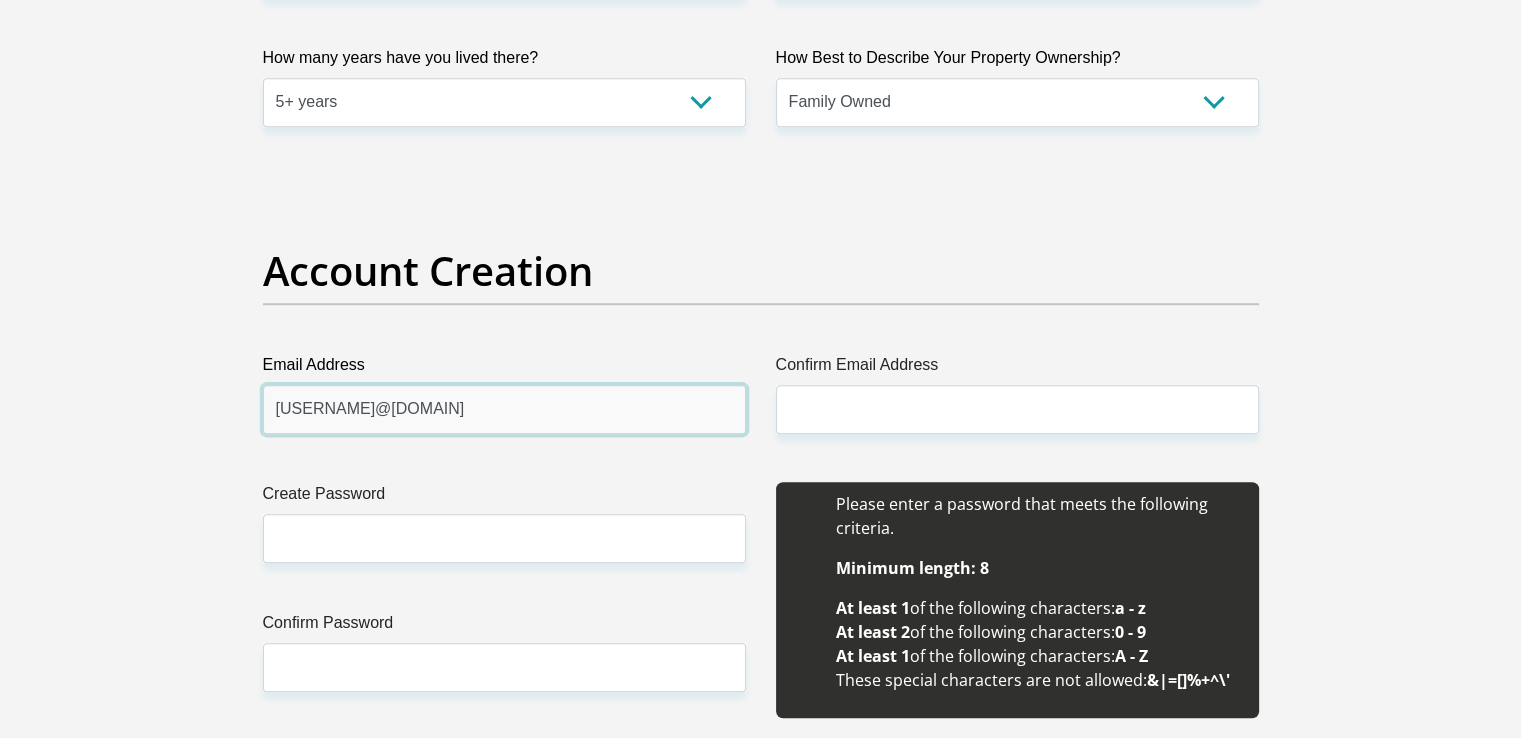 type on "[USERNAME]@[DOMAIN]" 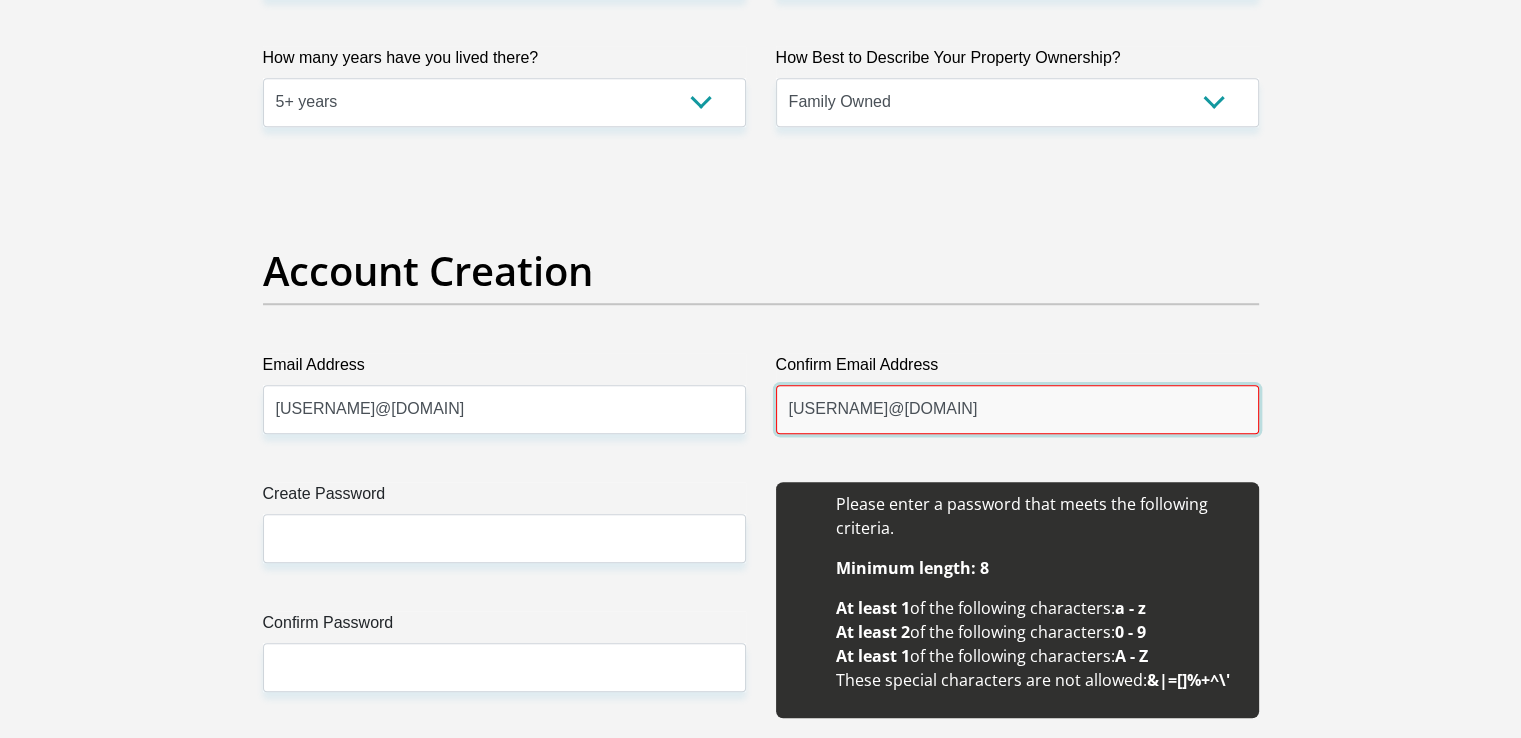 type on "[USERNAME]@[DOMAIN]" 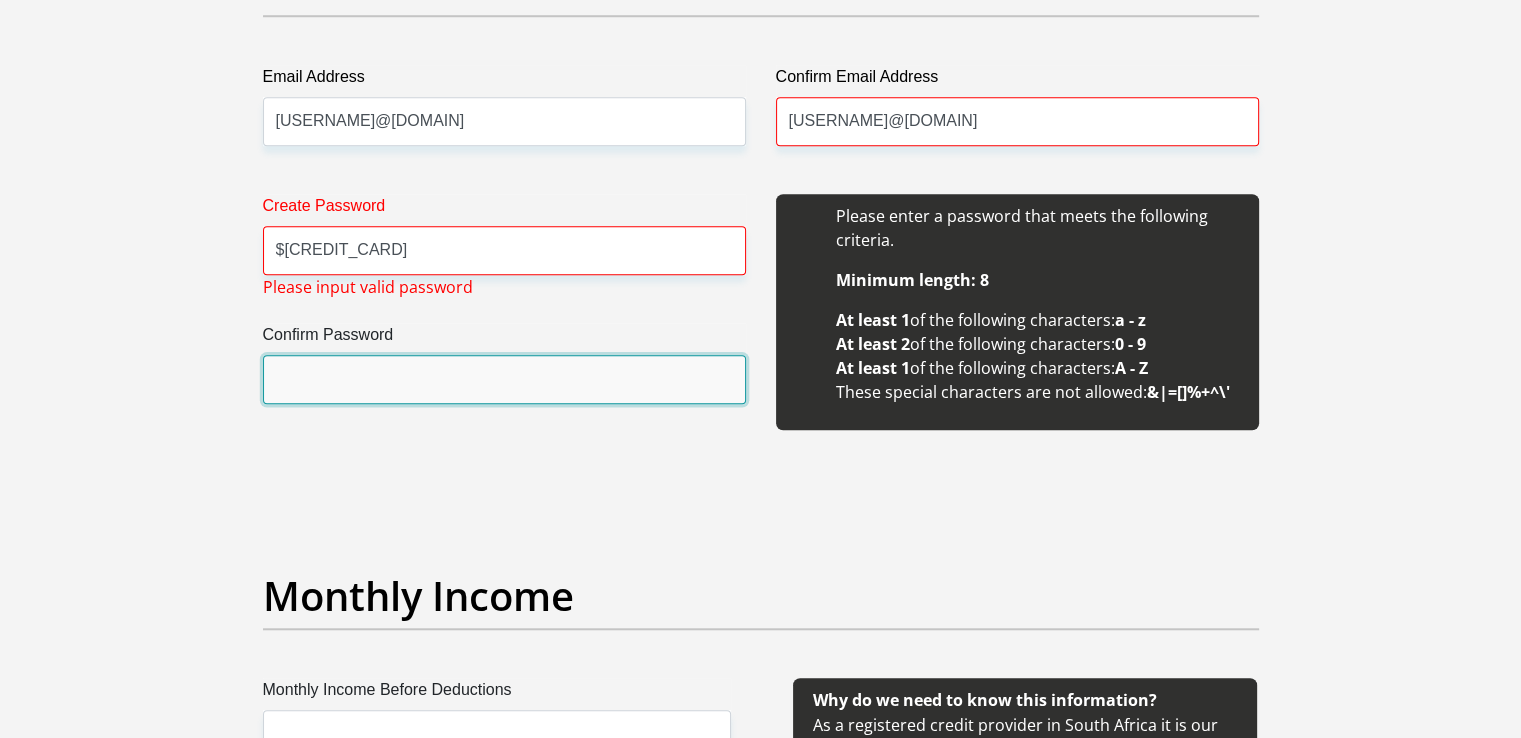 scroll, scrollTop: 1780, scrollLeft: 0, axis: vertical 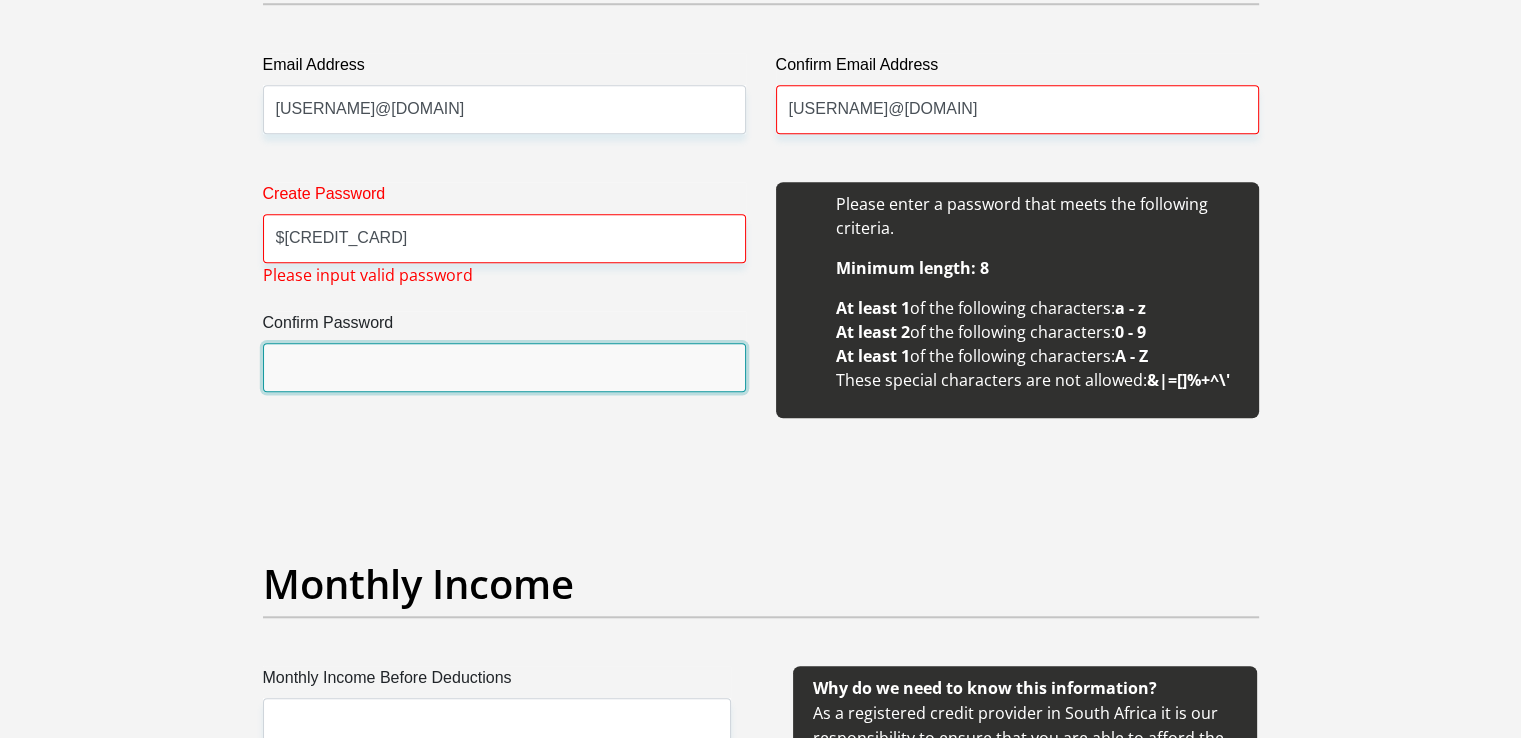 click on "Confirm Password" at bounding box center [504, 367] 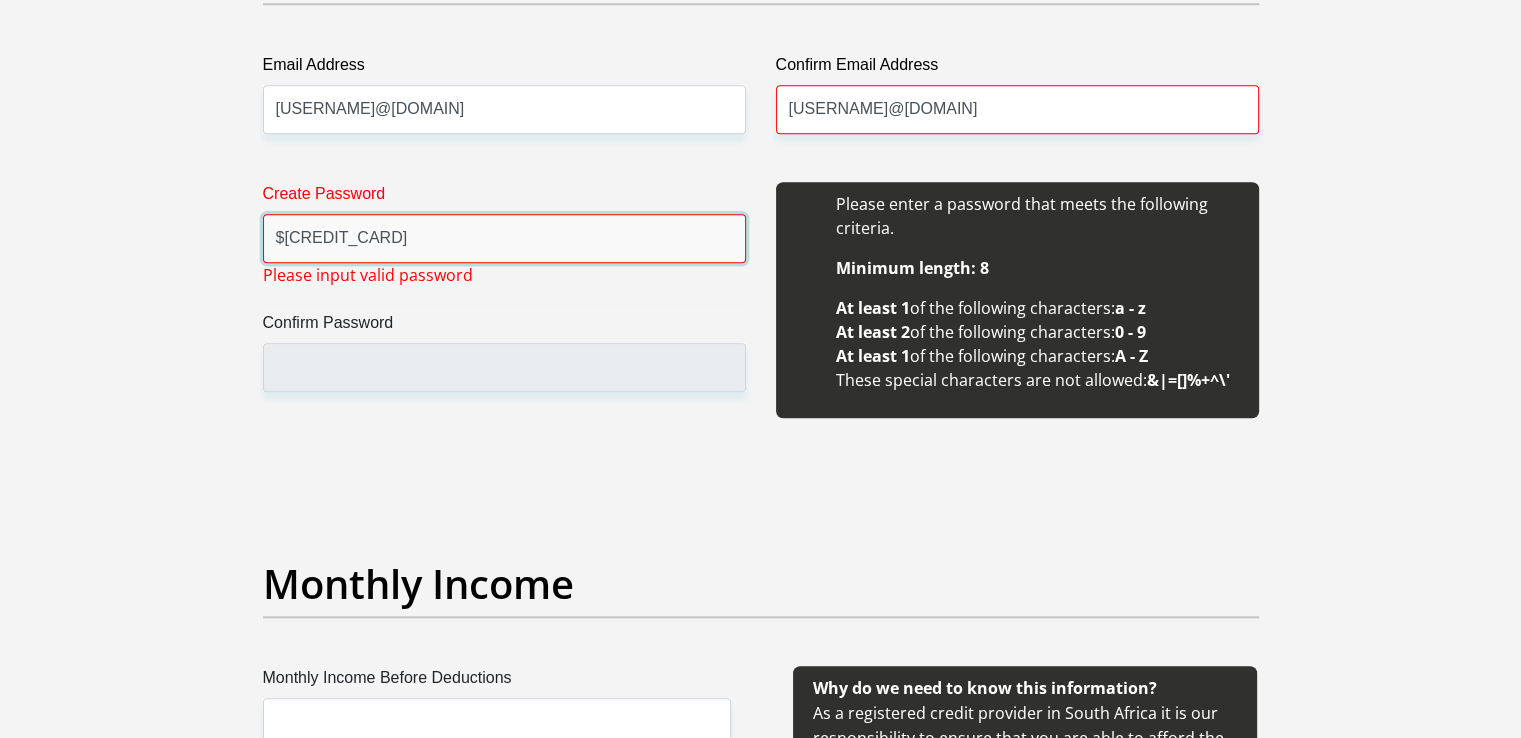 click on "$[CREDIT_CARD]" at bounding box center (504, 238) 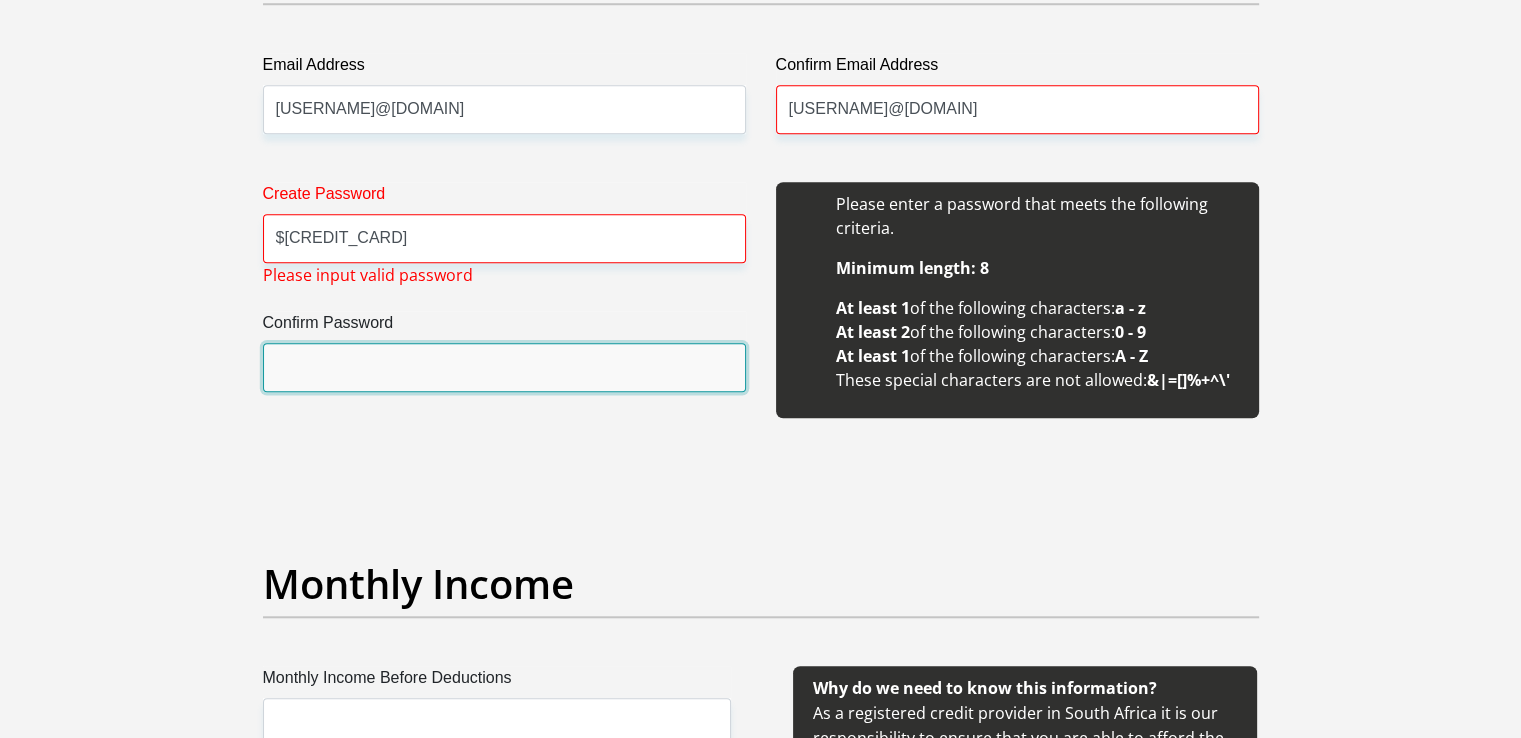 click on "Confirm Password" at bounding box center [504, 367] 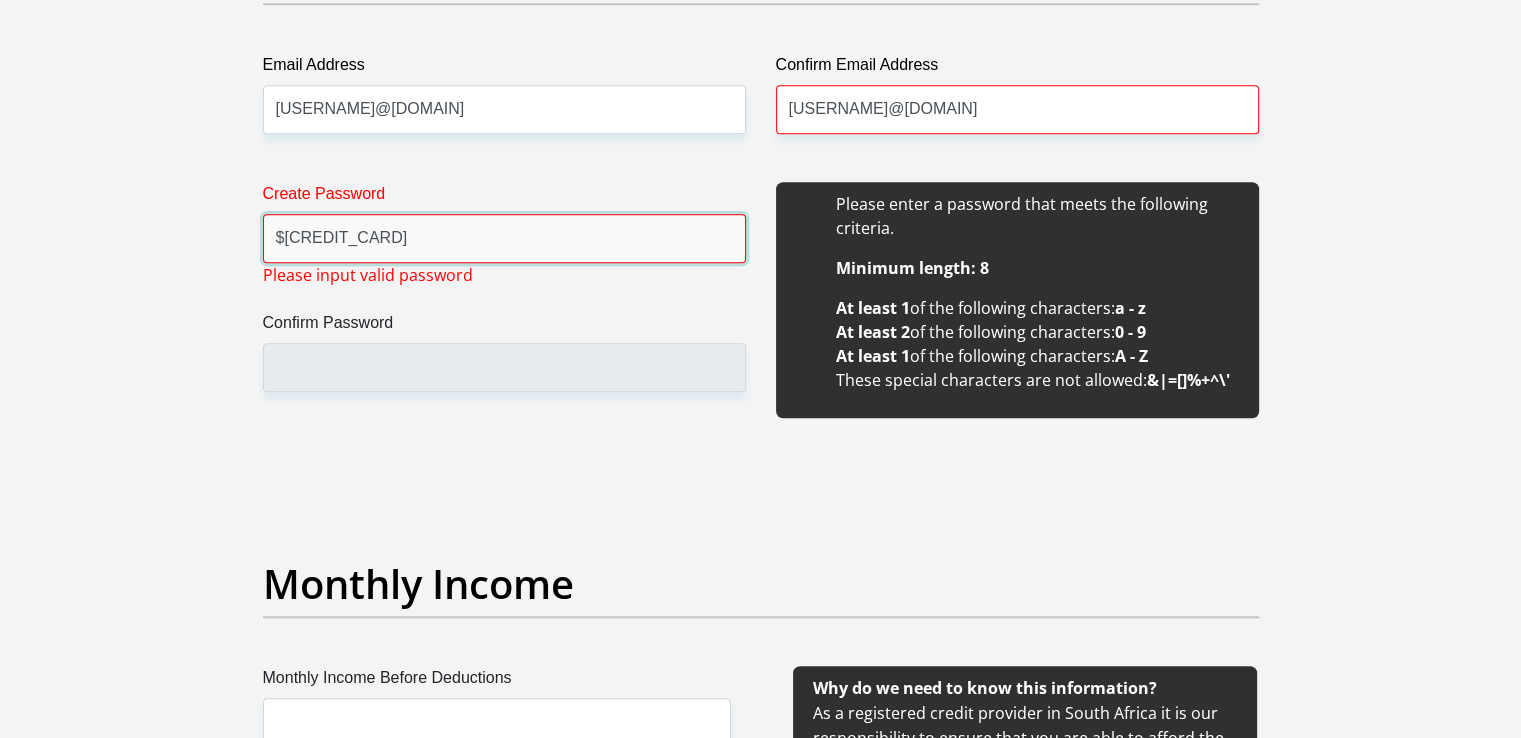 click on "$[CREDIT_CARD]" at bounding box center (504, 238) 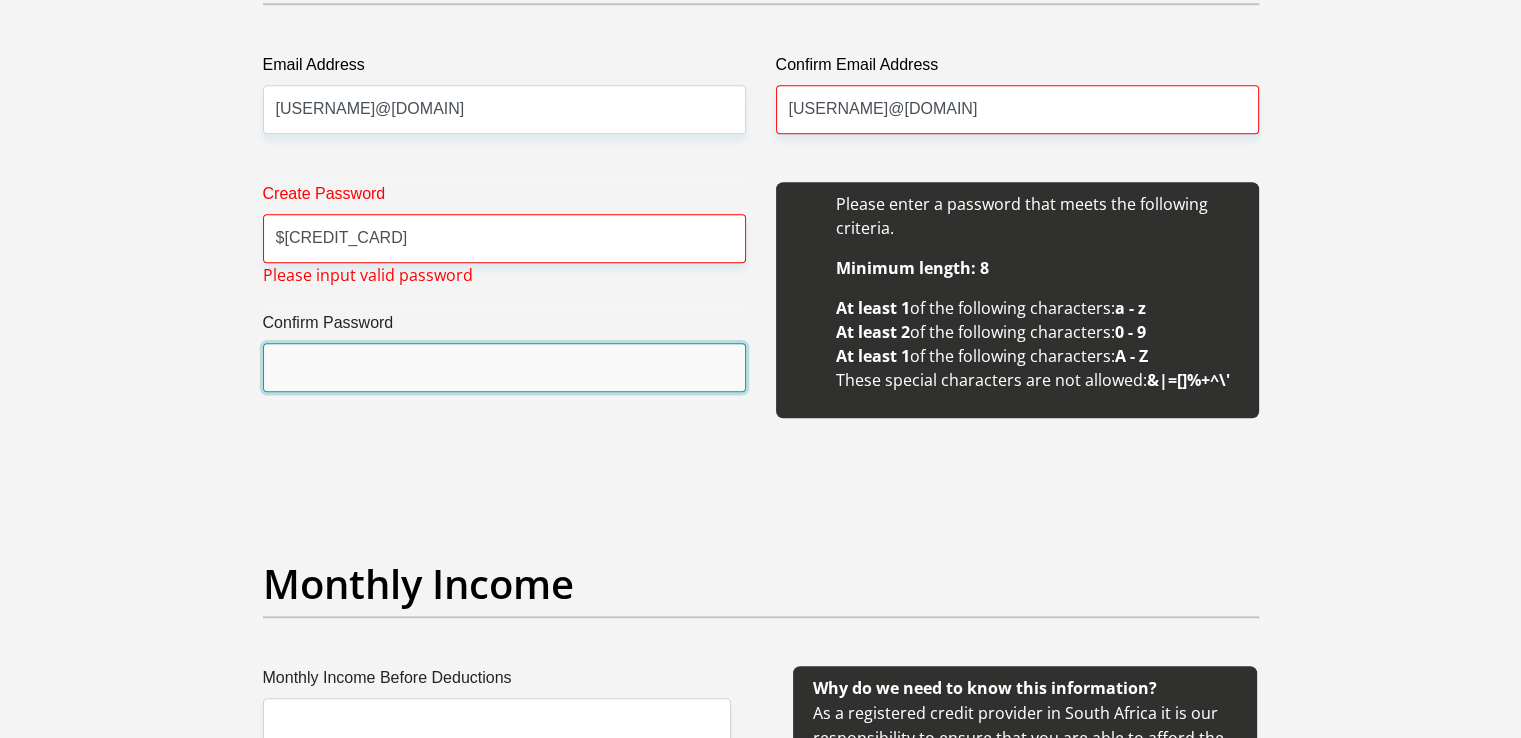 click on "Confirm Password" at bounding box center [504, 367] 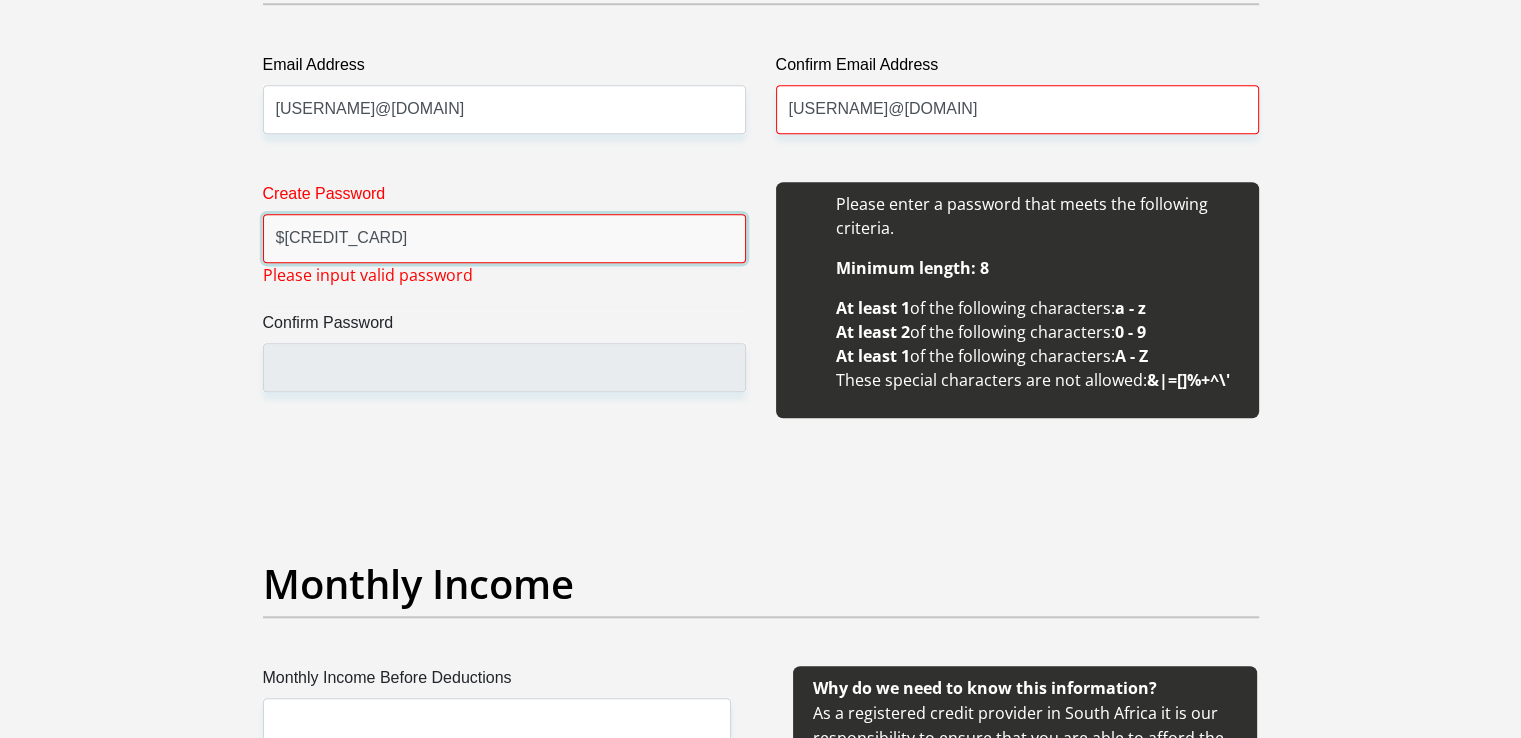 click on "$[CREDIT_CARD]" at bounding box center [504, 238] 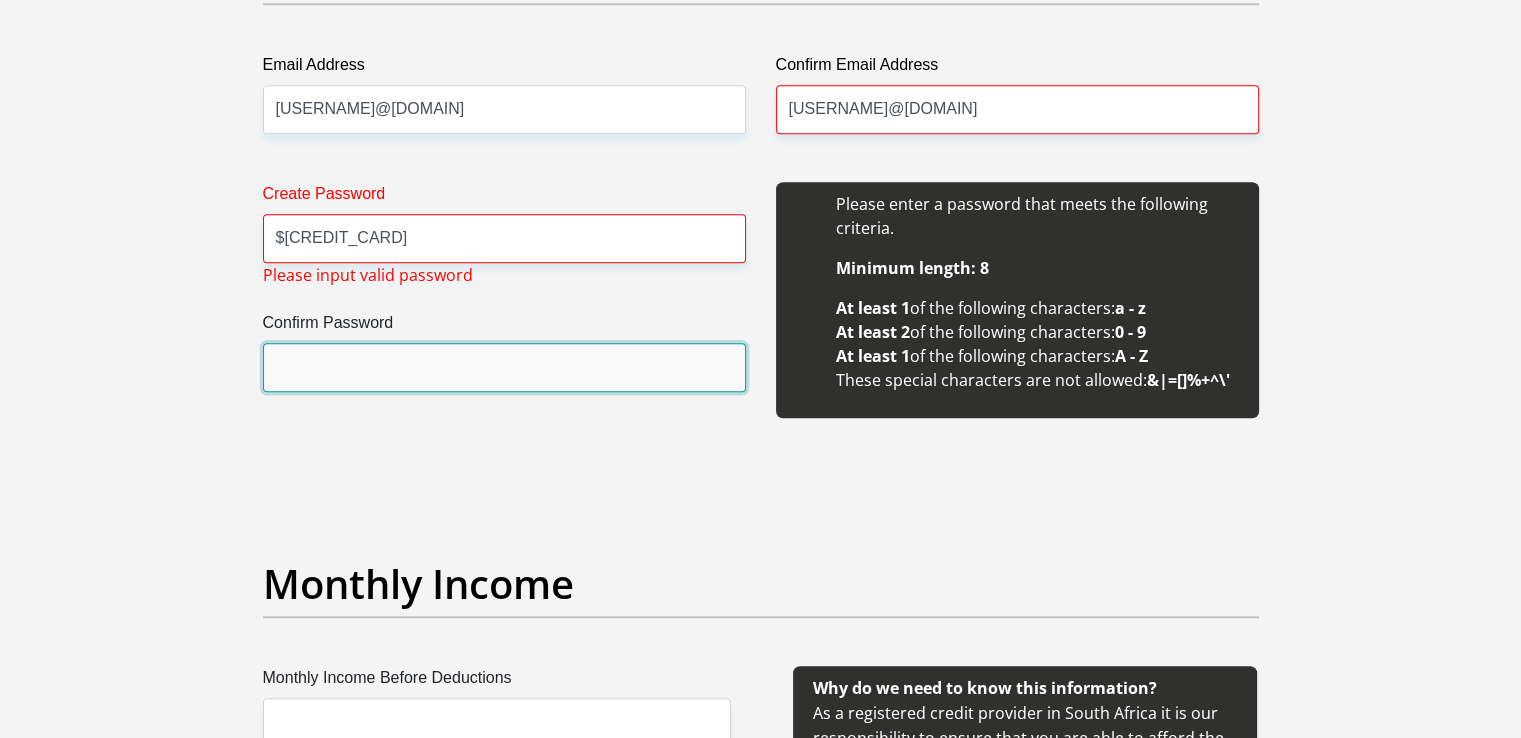 click on "Confirm Password" at bounding box center (504, 367) 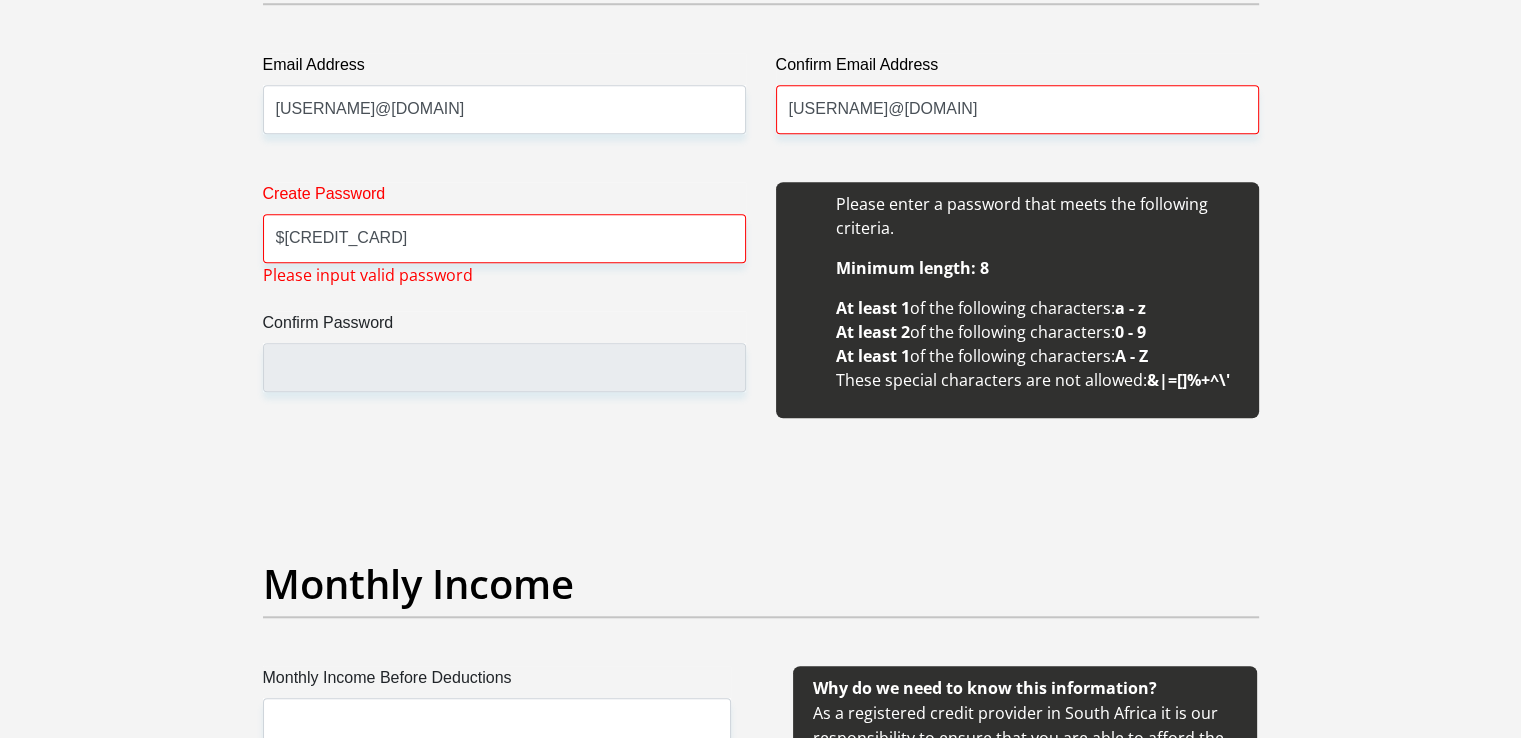 click on "Minimum length: 8
At least 1  of the following characters:  a - z
At least 2  of the following characters:  0 - 9
At least 1  of the following characters:  A - Z
These special characters are not allowed:  &|=[]%+^\'" at bounding box center [1017, 324] 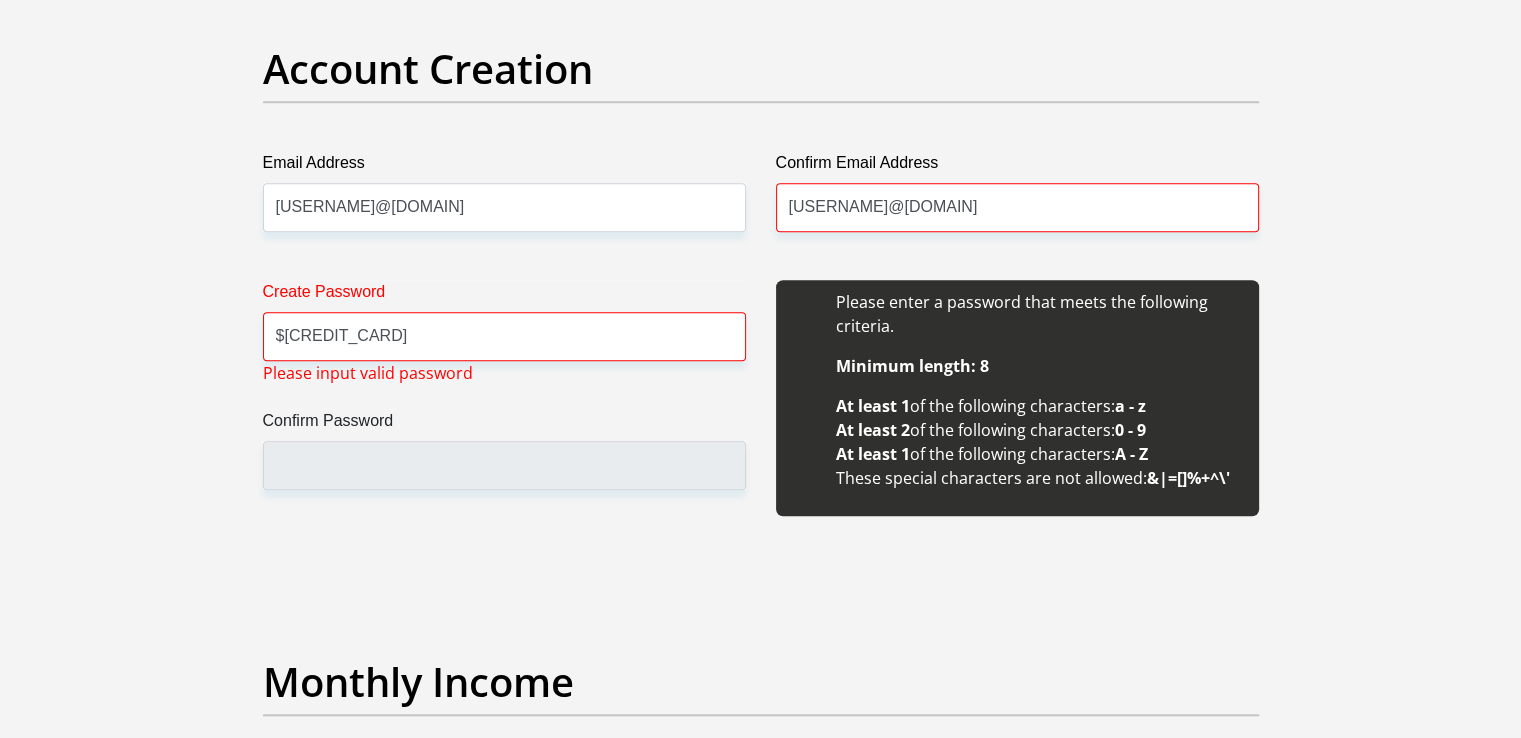 scroll, scrollTop: 1680, scrollLeft: 0, axis: vertical 